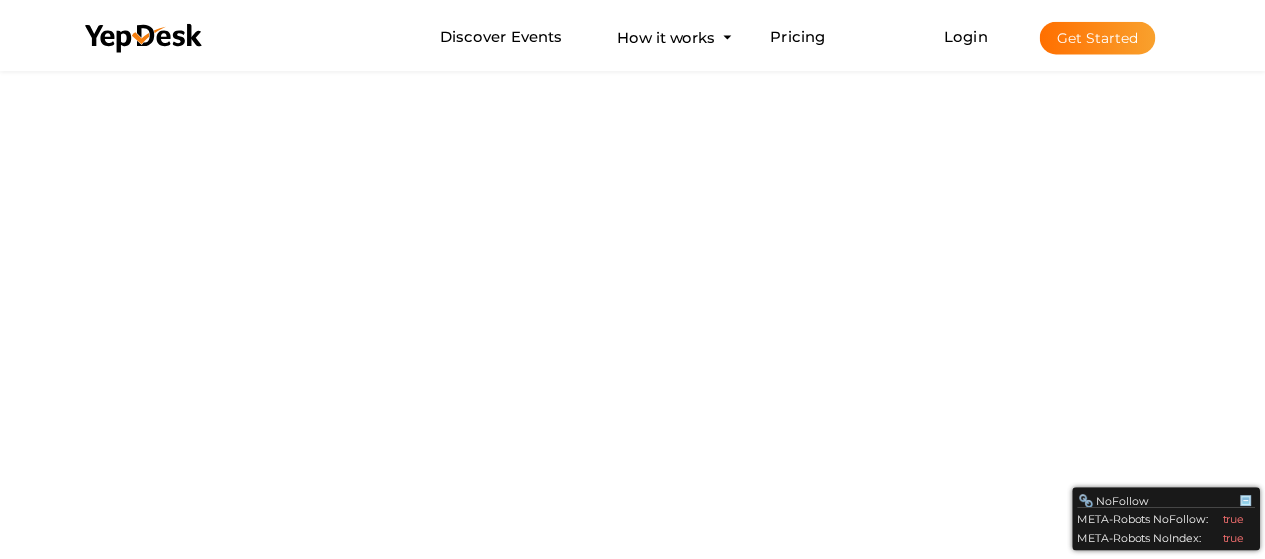 scroll, scrollTop: 0, scrollLeft: 0, axis: both 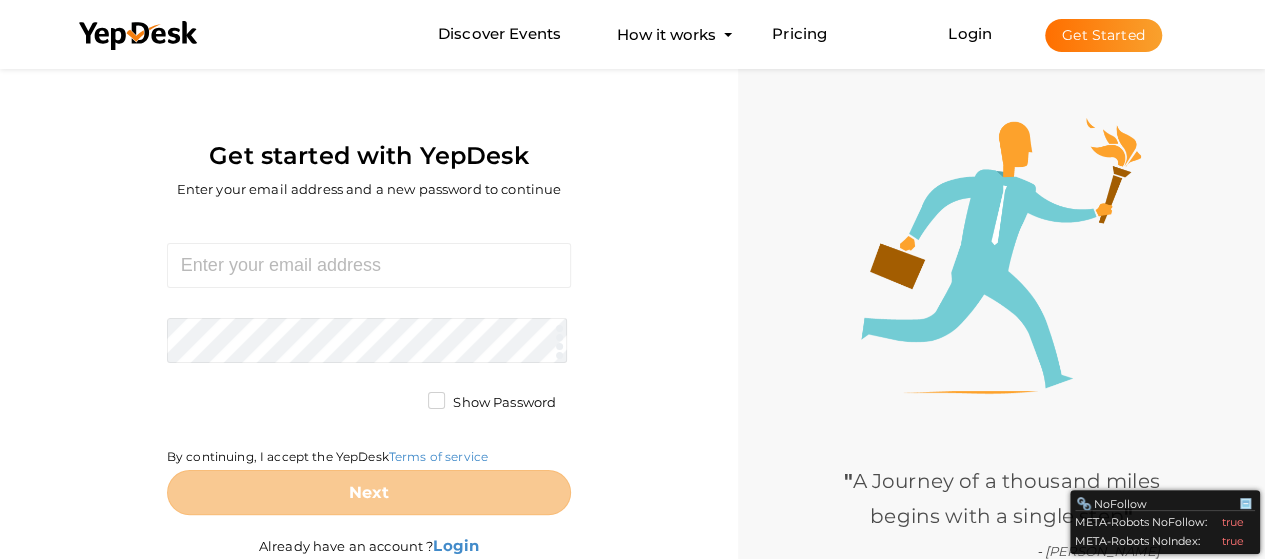 click on "Get started with YepDesk
Enter your email address and a new
password to continue
Required.
Invalid
email.   Checking
You already have a YepDesk
account. Please  Sign in  your account to create
an organization / group.
Required.
Passwords must be between 4 and 20 characters.
Show Password
By continuing, I accept the YepDesk  Terms of
service
Next
Already
have an account ?  Login" at bounding box center [369, 350] 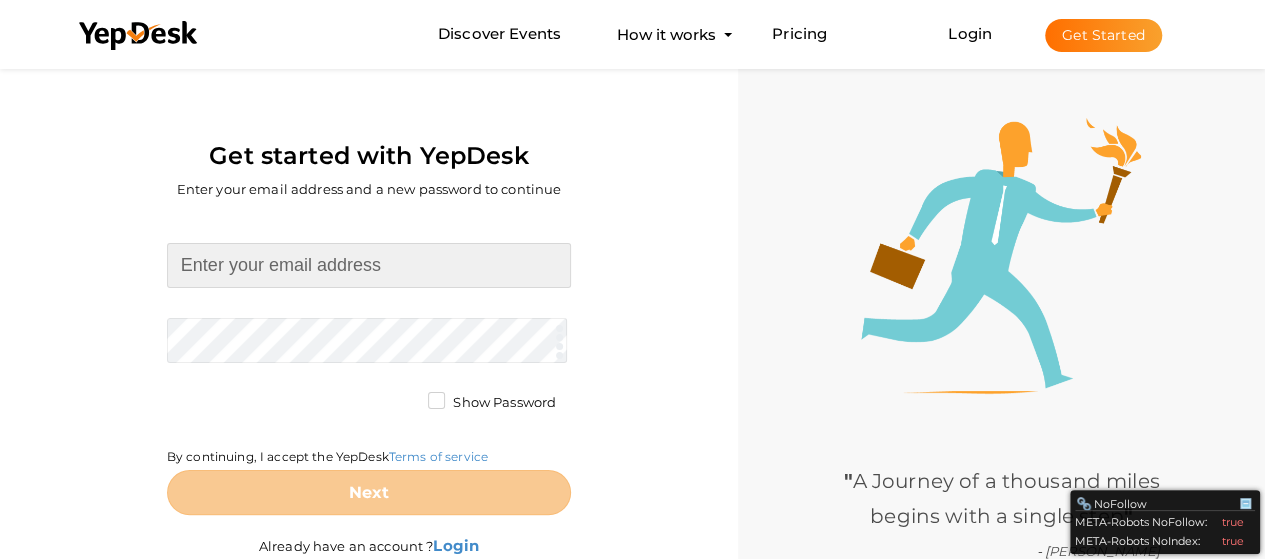 click at bounding box center (369, 265) 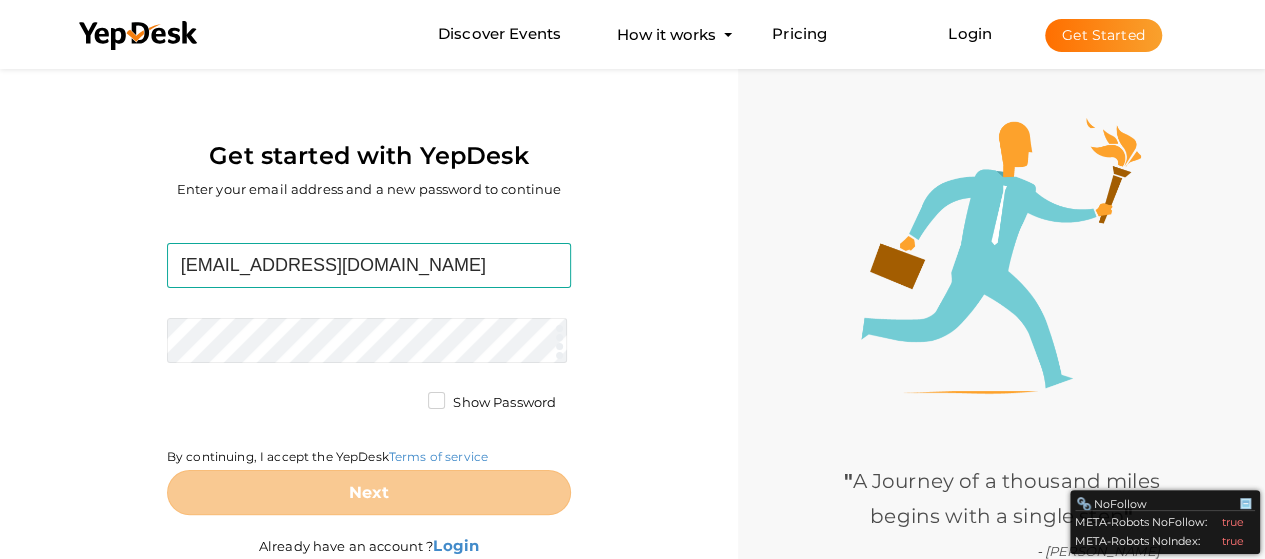 drag, startPoint x: 0, startPoint y: 281, endPoint x: 56, endPoint y: 292, distance: 57.070133 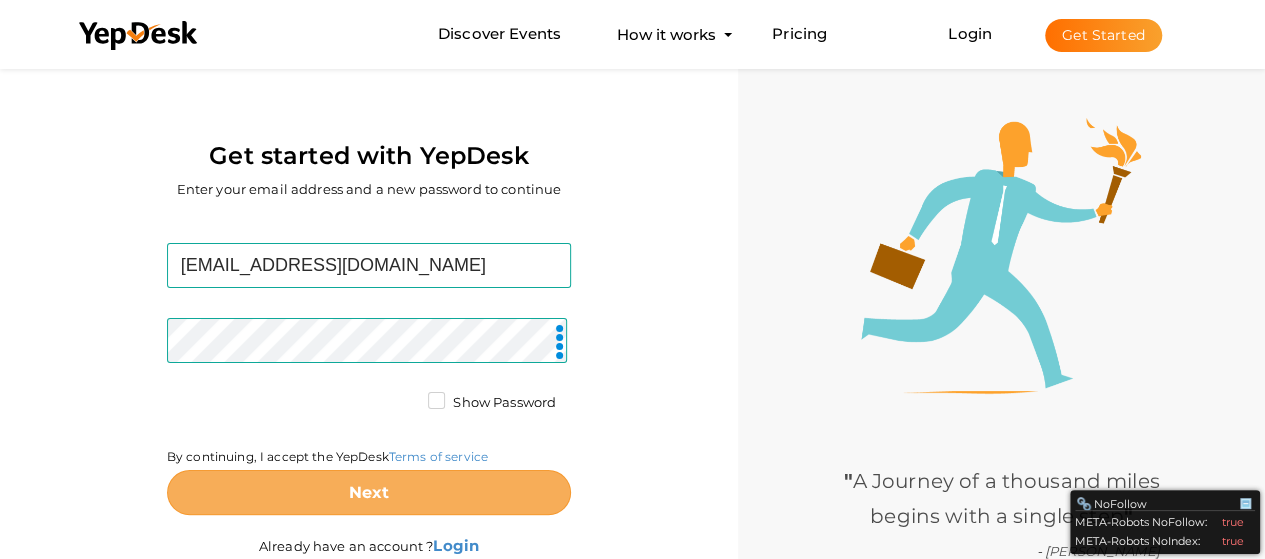 click on "Next" at bounding box center [369, 492] 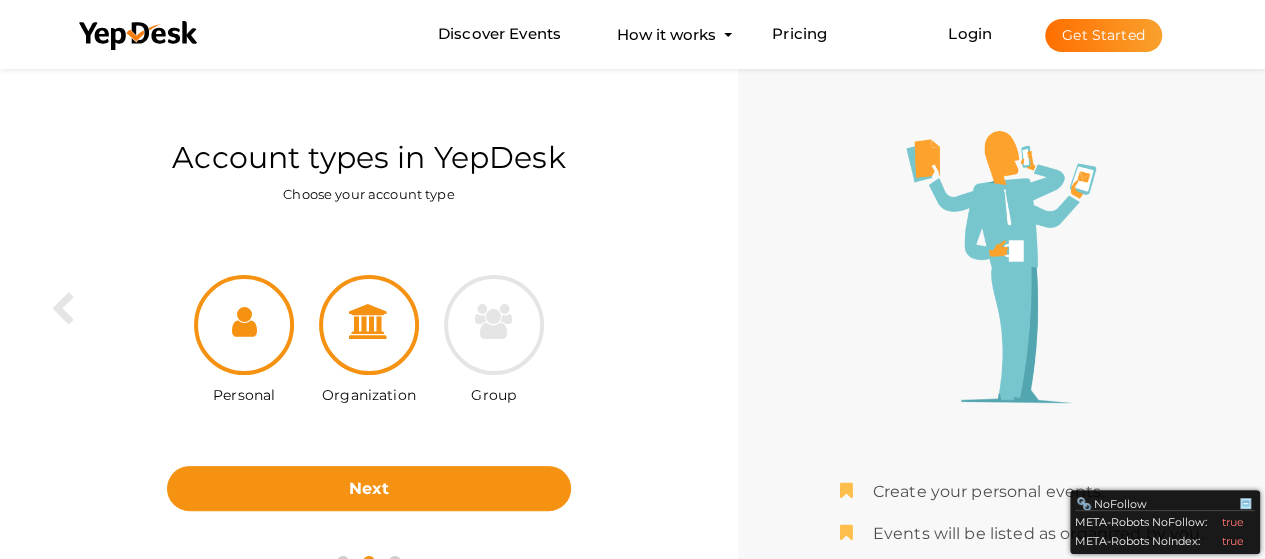click at bounding box center (369, 325) 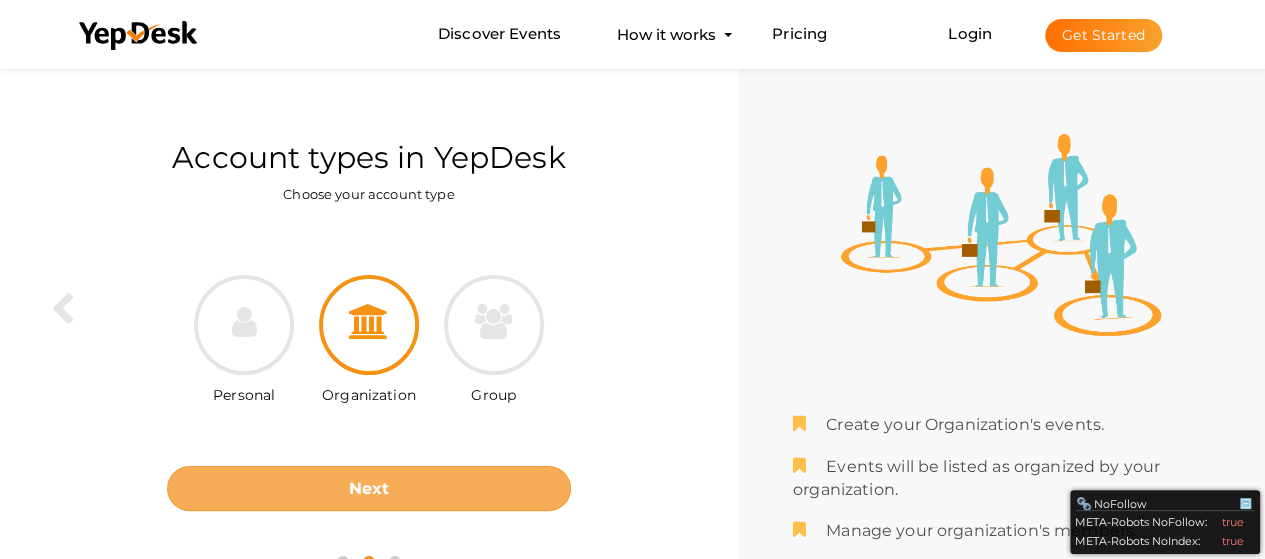 click on "Next" at bounding box center (369, 488) 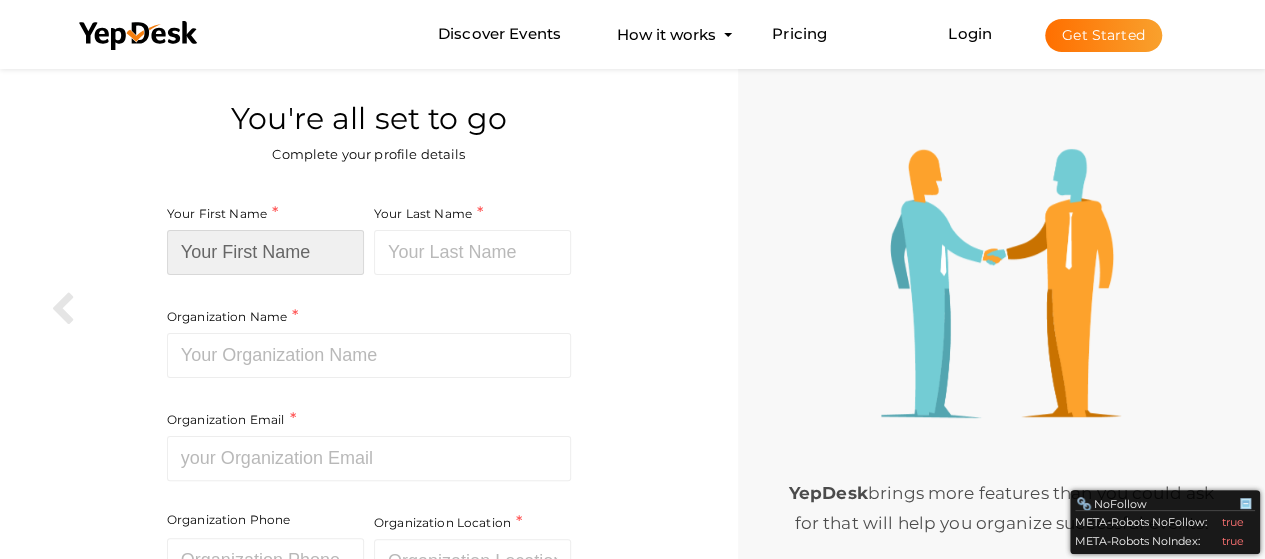 click at bounding box center (265, 252) 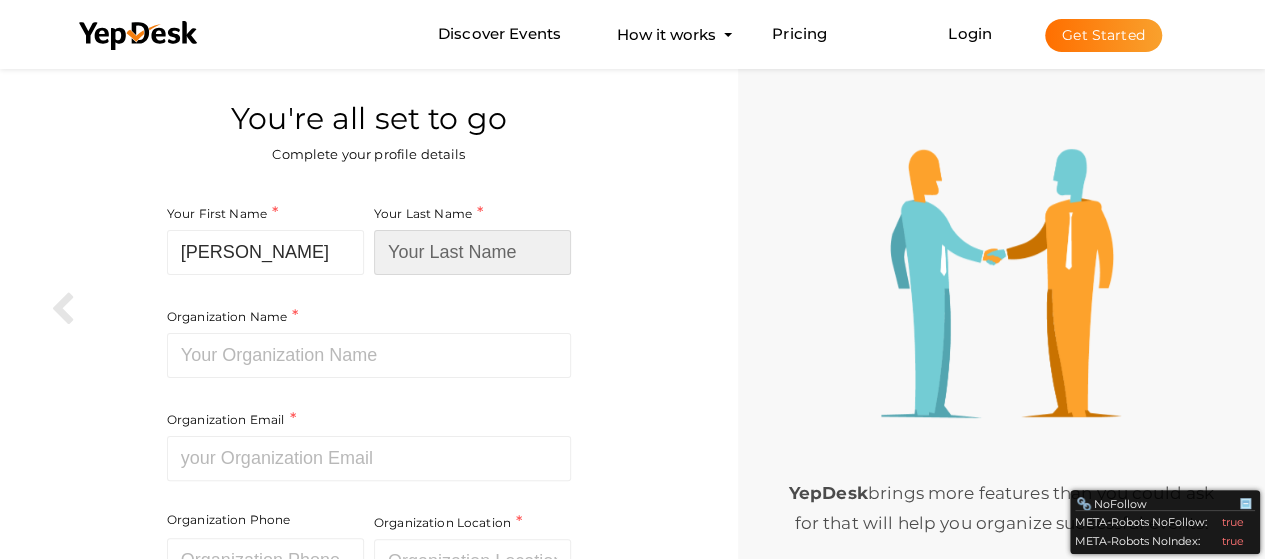 type on "Luka" 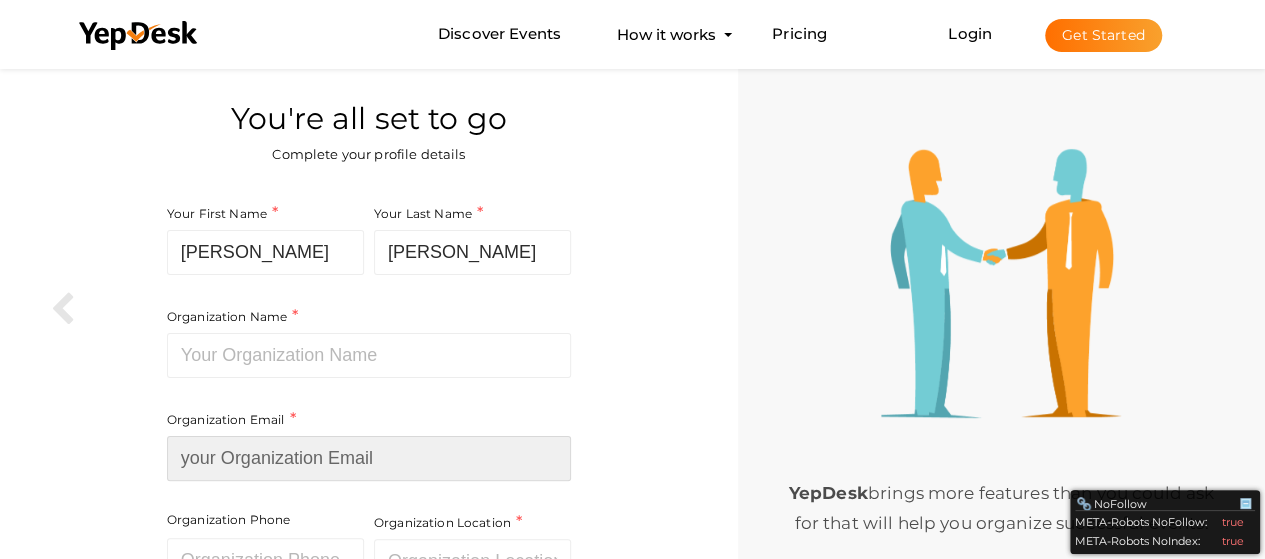 type on "[EMAIL_ADDRESS][DOMAIN_NAME]" 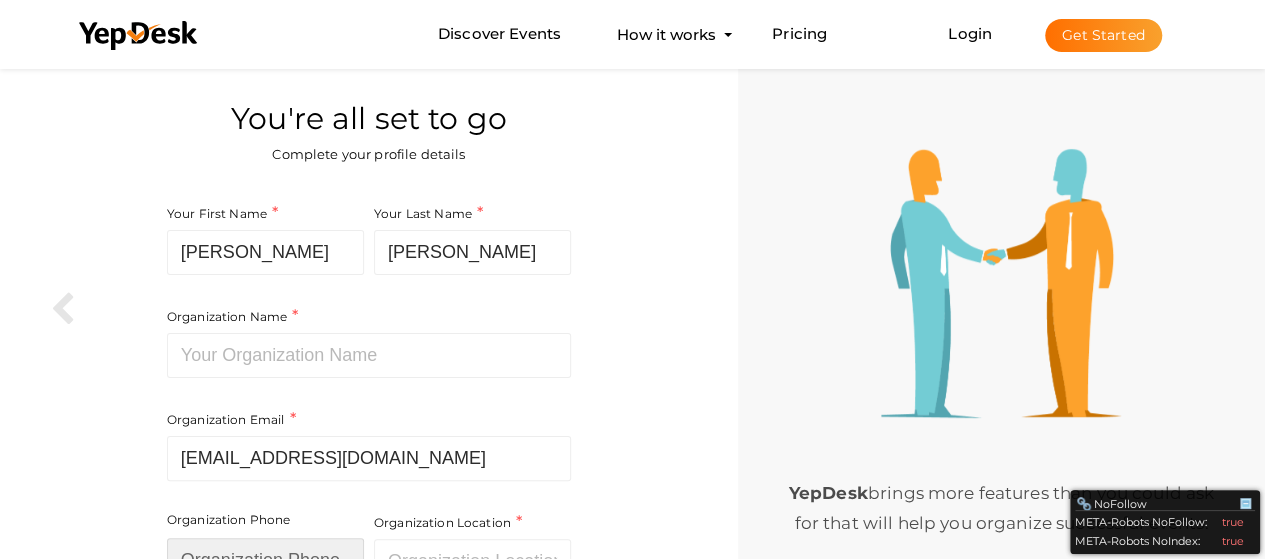 type on "3476337876" 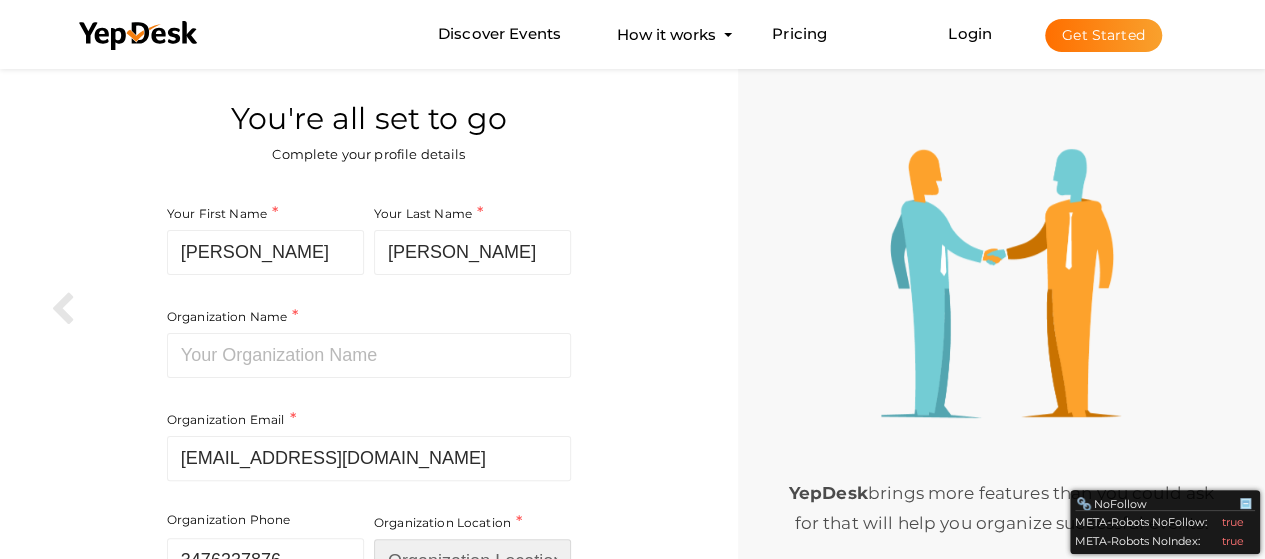 type on "[GEOGRAPHIC_DATA]" 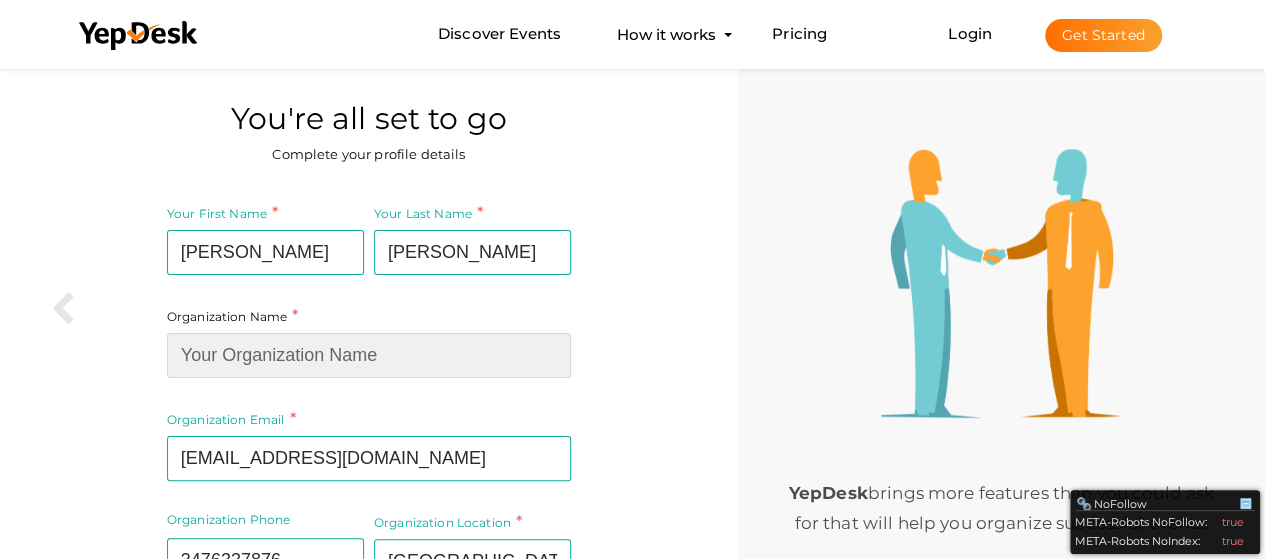 click at bounding box center [369, 355] 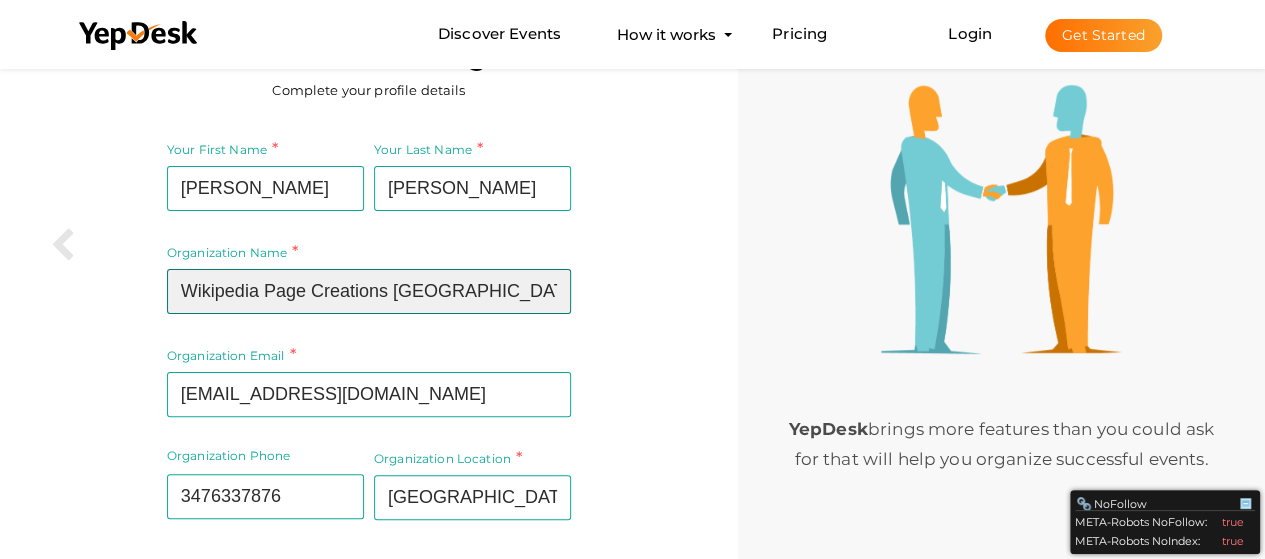 scroll, scrollTop: 177, scrollLeft: 0, axis: vertical 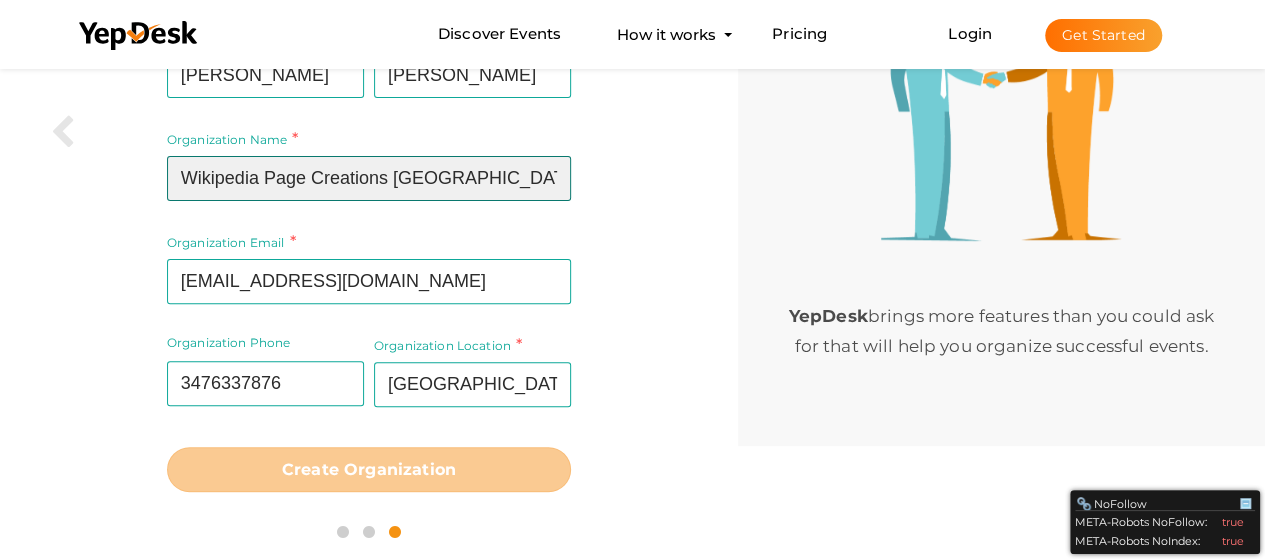type on "Wikipedia Page Creations [GEOGRAPHIC_DATA]" 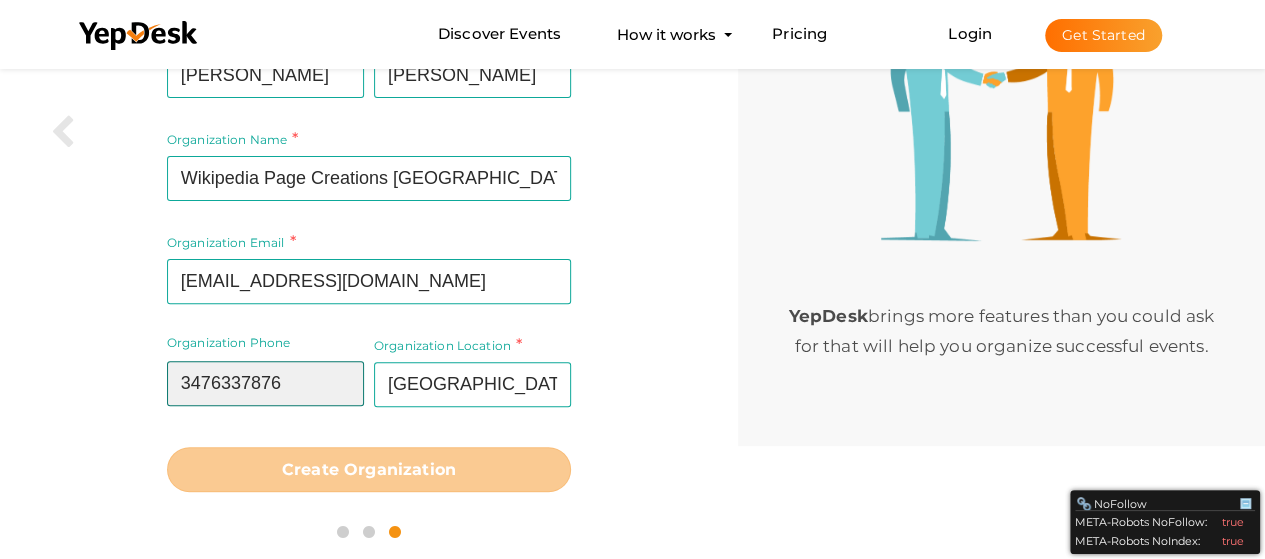 drag, startPoint x: 284, startPoint y: 376, endPoint x: 243, endPoint y: 388, distance: 42.72002 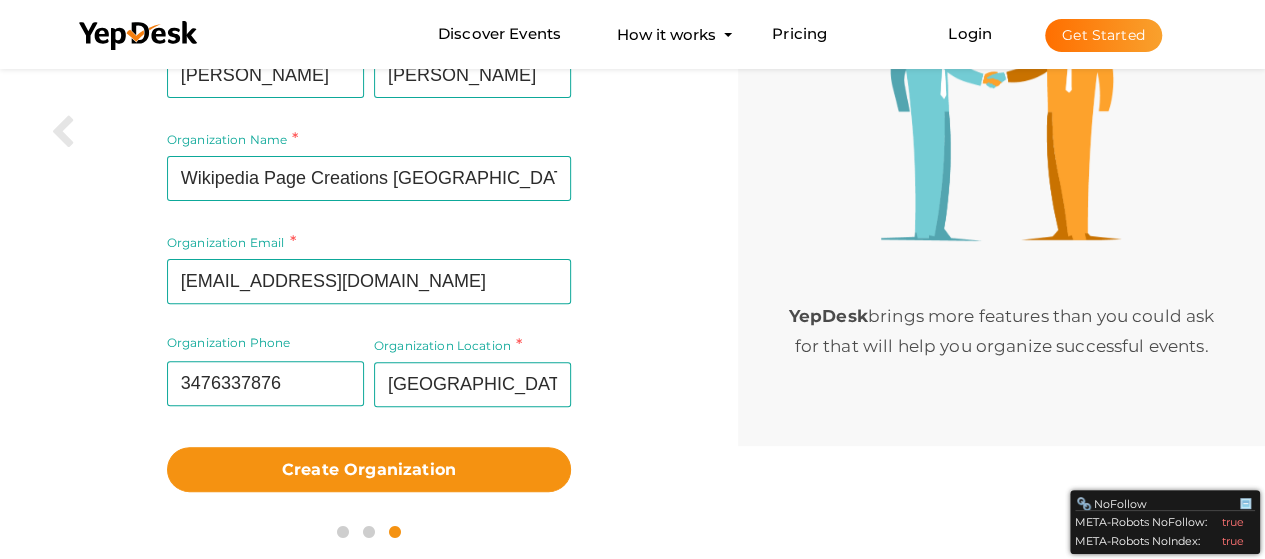 drag, startPoint x: 98, startPoint y: 420, endPoint x: 165, endPoint y: 449, distance: 73.00685 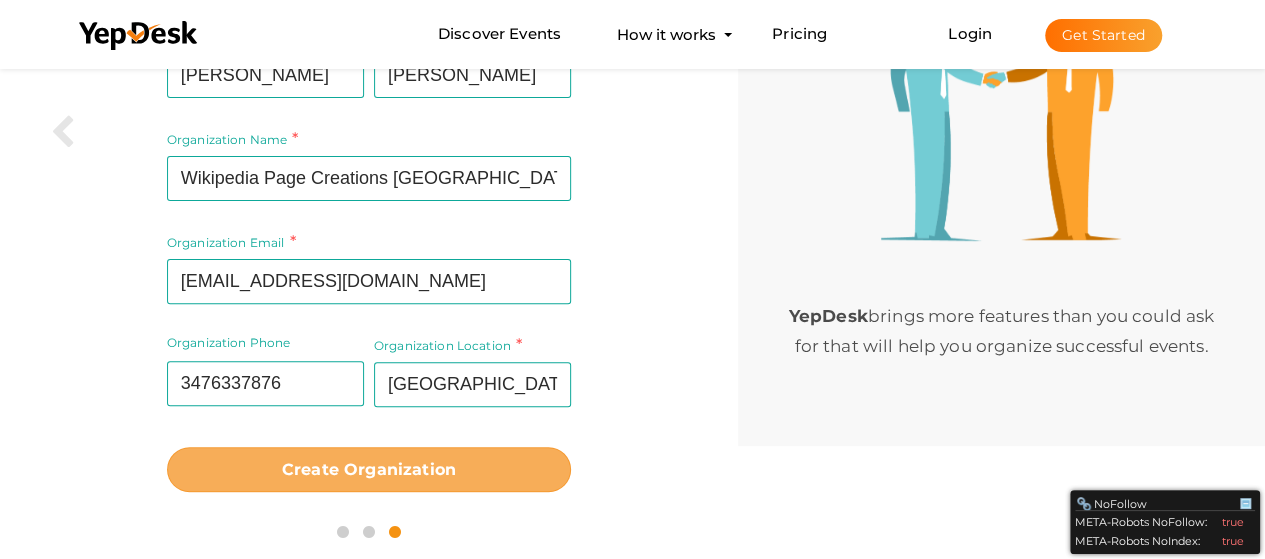 click on "Create
Organization" at bounding box center [369, 469] 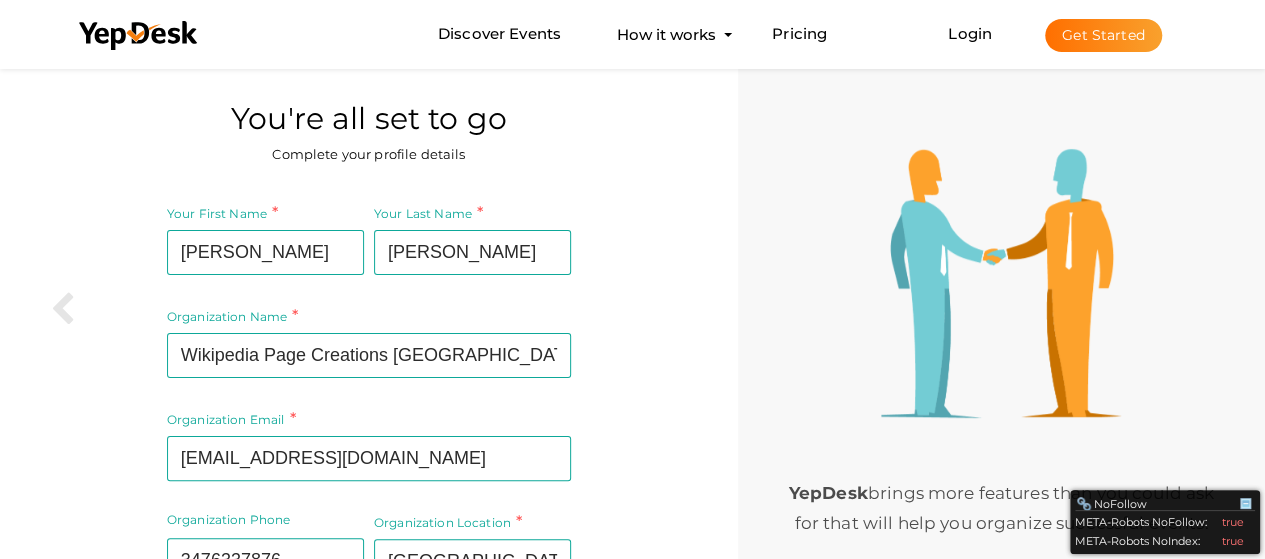 scroll, scrollTop: 177, scrollLeft: 0, axis: vertical 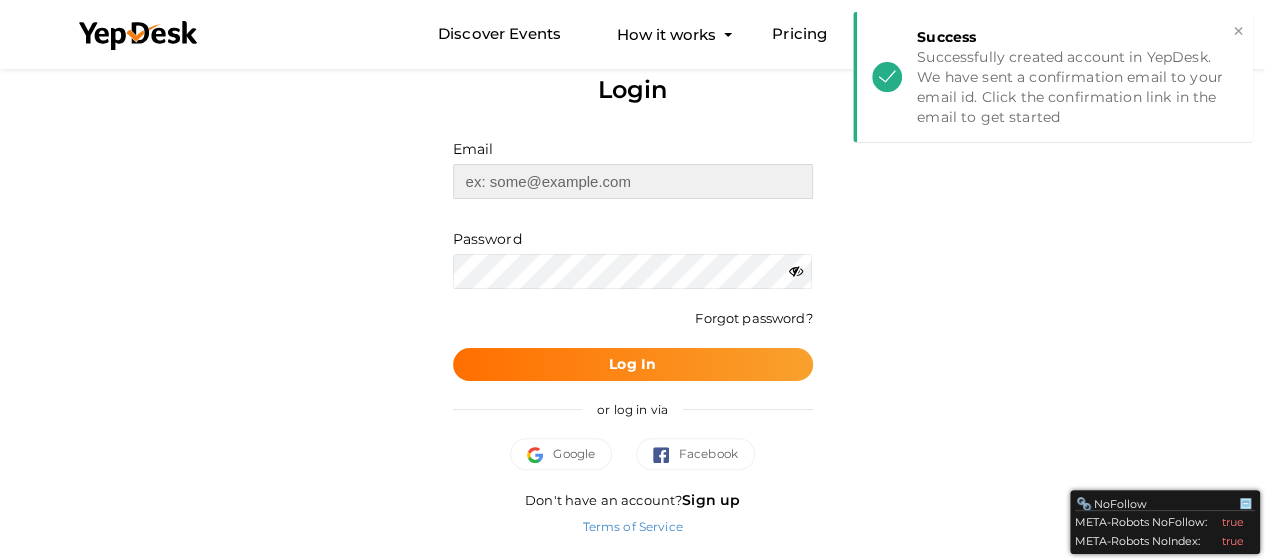 type on "[EMAIL_ADDRESS][DOMAIN_NAME]" 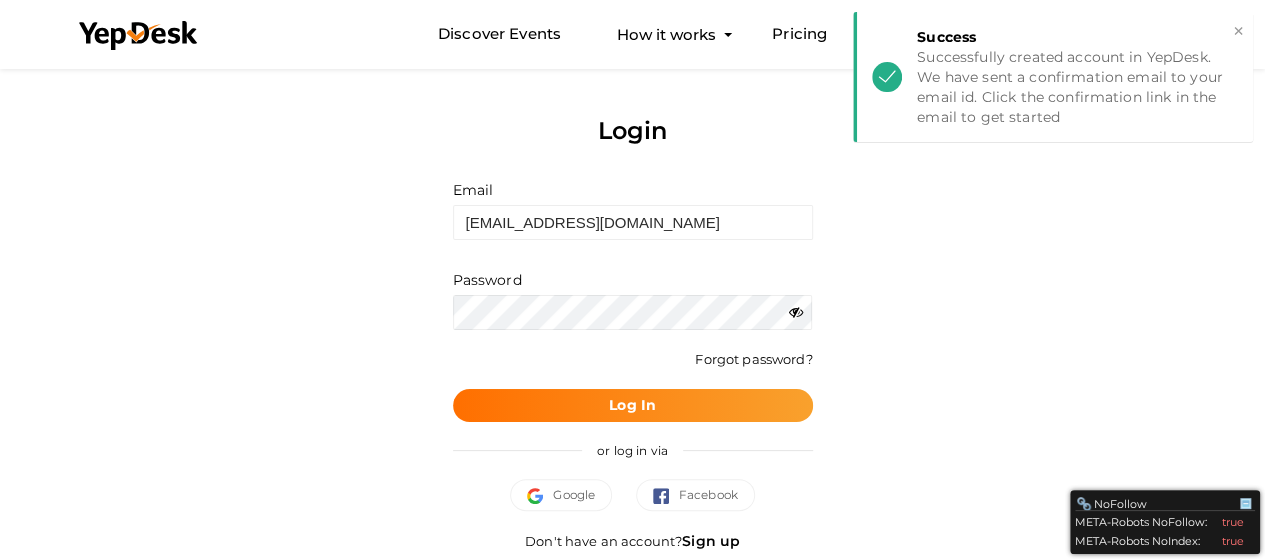 scroll, scrollTop: 0, scrollLeft: 0, axis: both 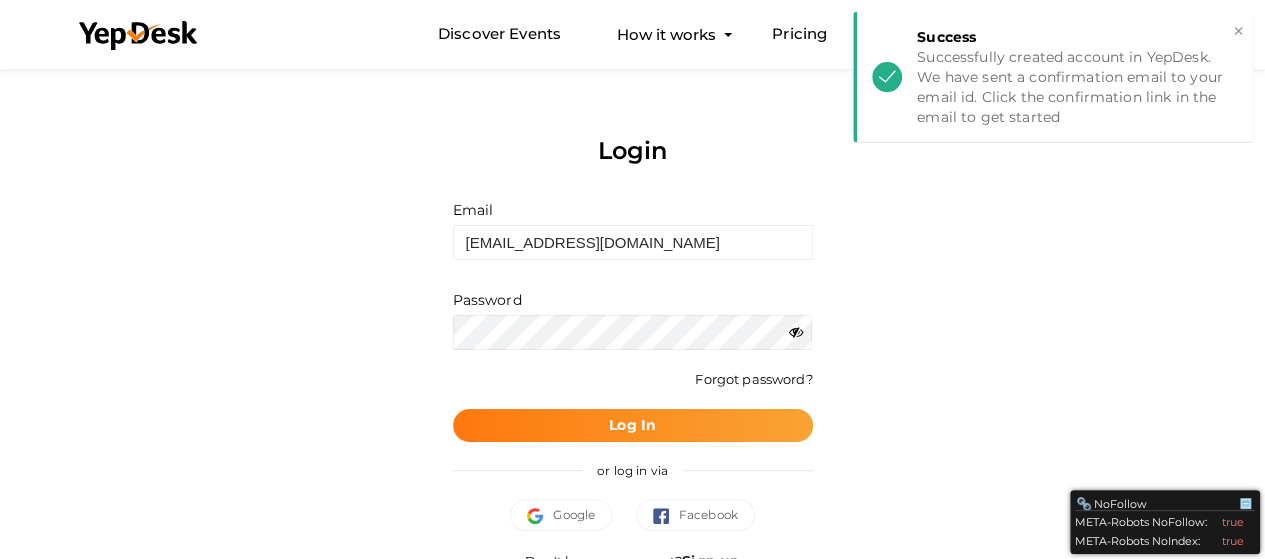 click on "Log In" at bounding box center (633, 425) 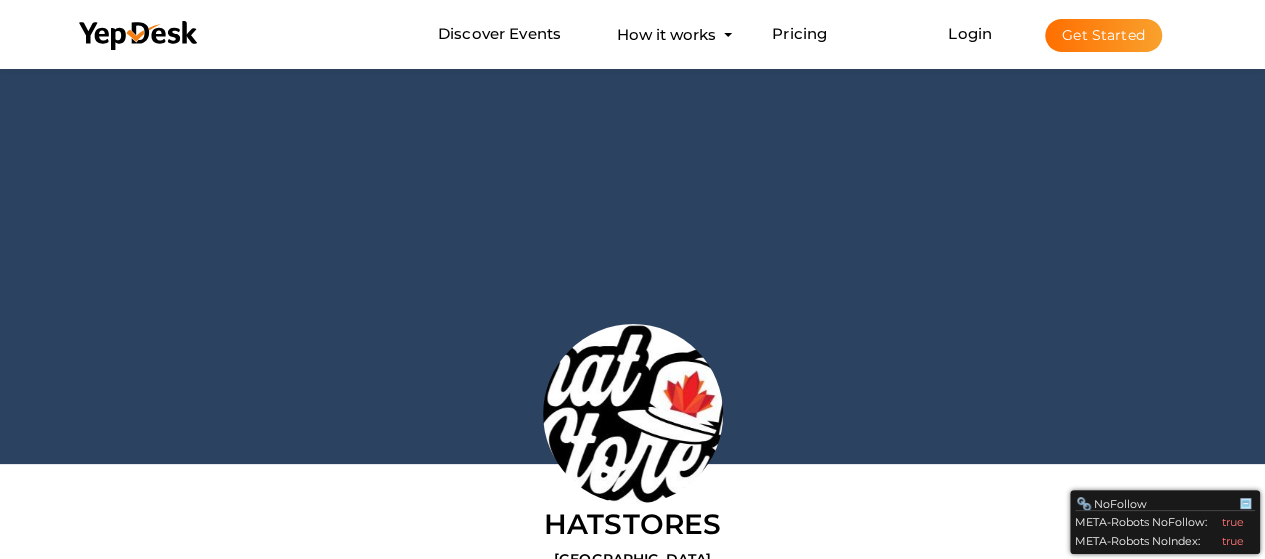scroll, scrollTop: 500, scrollLeft: 0, axis: vertical 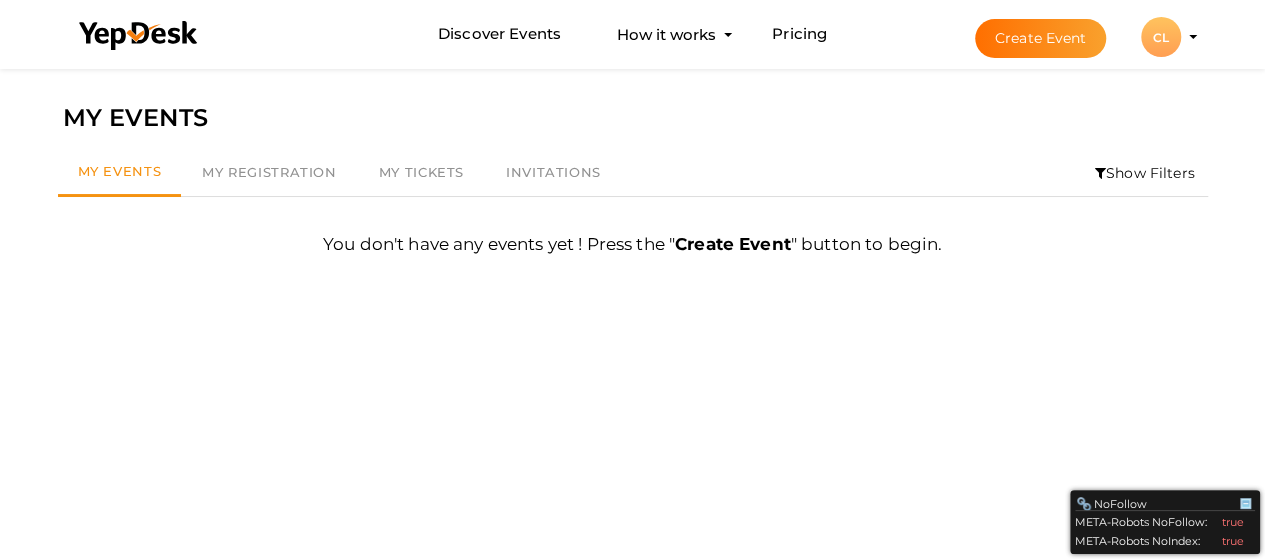 click on "CL
CL
Cameron Luka
cameronluka9@gmail.com
Personal Profile
My Events
Admin
Switch Profile
Create New Profile
Manage Profile
Logout" at bounding box center (1161, 37) 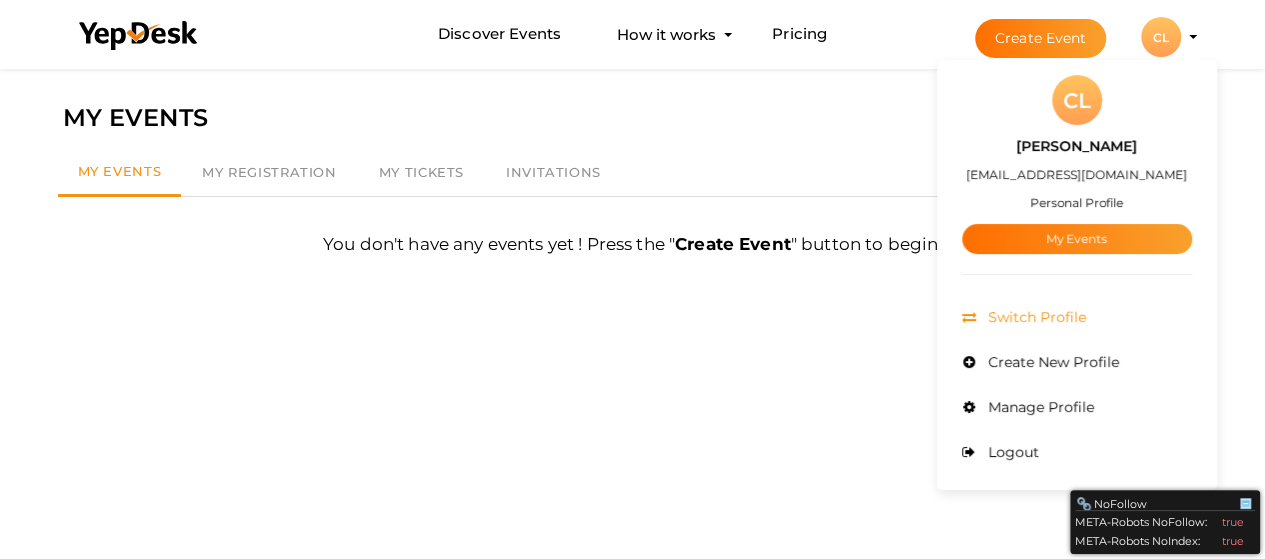 click on "Switch Profile" at bounding box center [1034, 317] 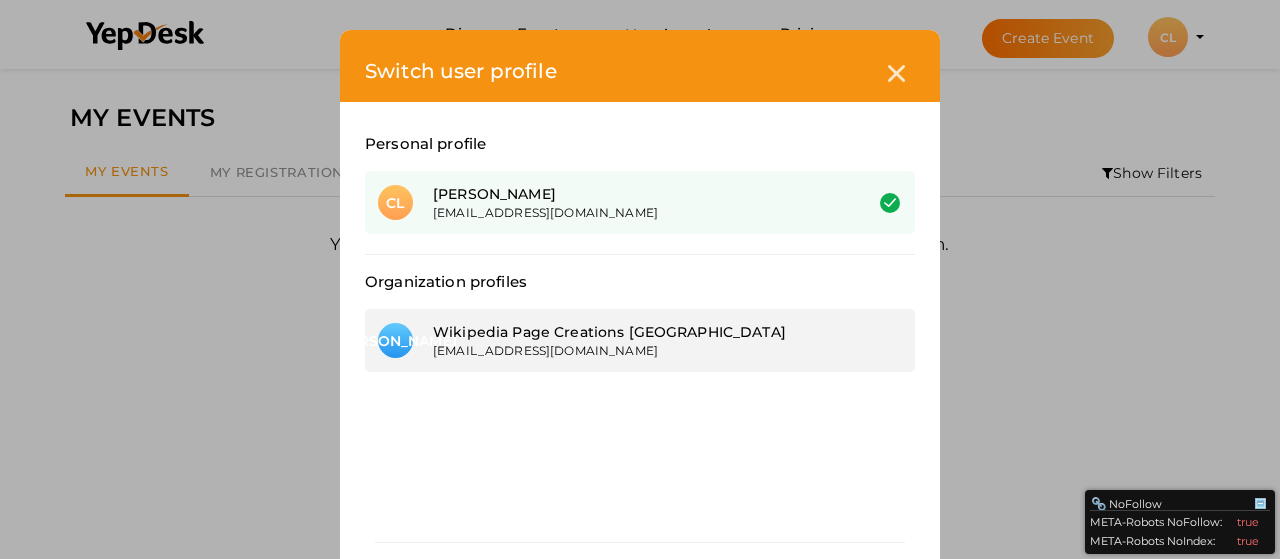 click on "Wikipedia Page Creations [GEOGRAPHIC_DATA]" at bounding box center [632, 332] 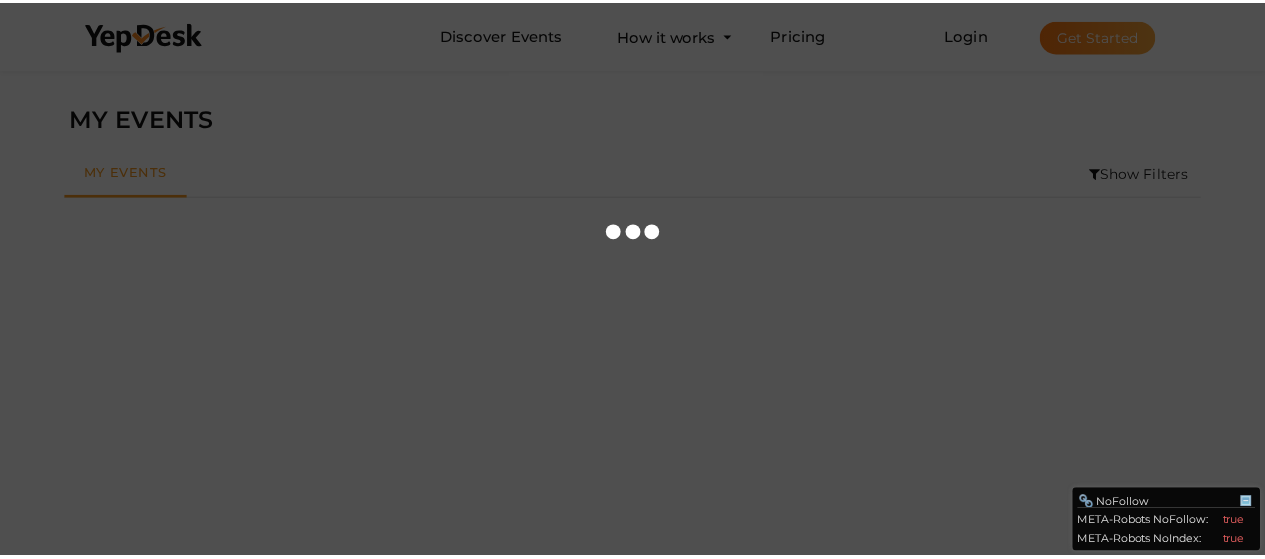 scroll, scrollTop: 0, scrollLeft: 0, axis: both 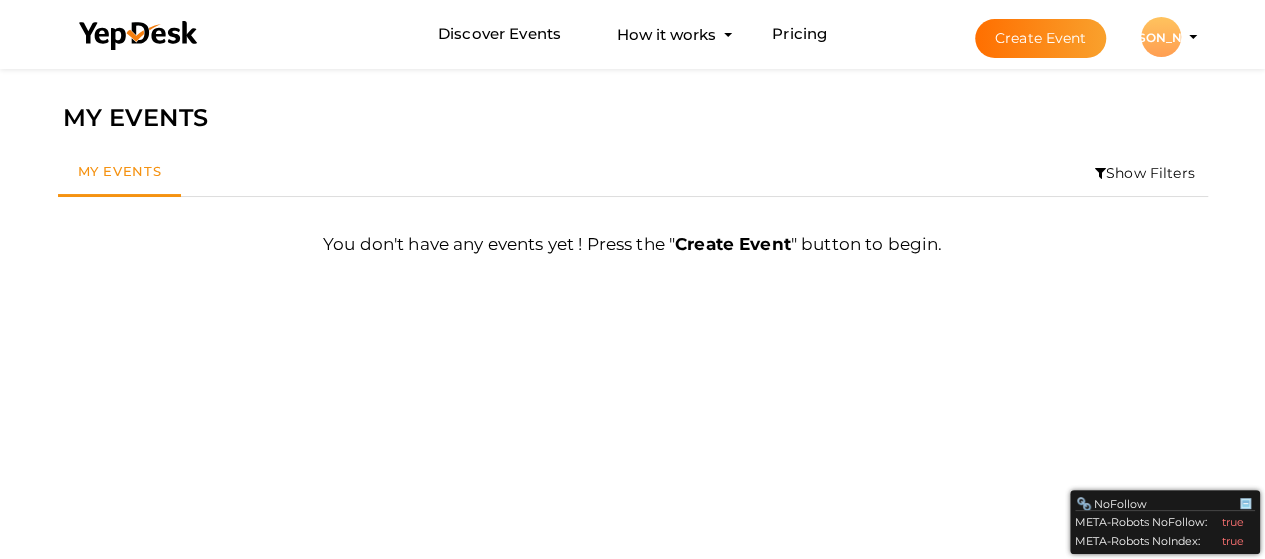 click on "[PERSON_NAME]" at bounding box center [1161, 37] 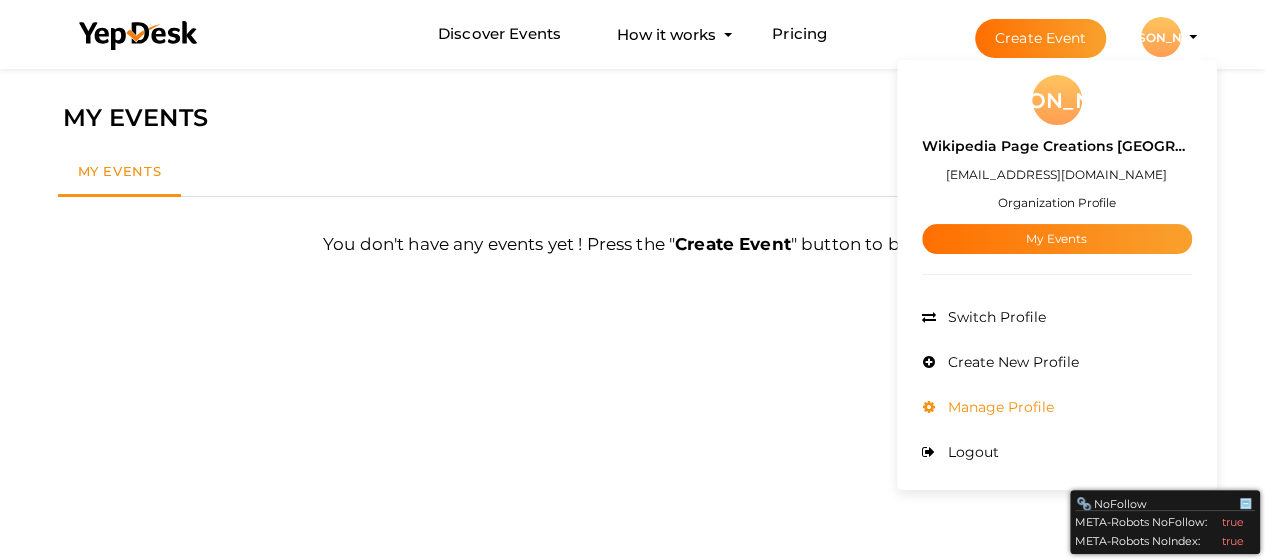 click on "Manage Profile" at bounding box center (998, 407) 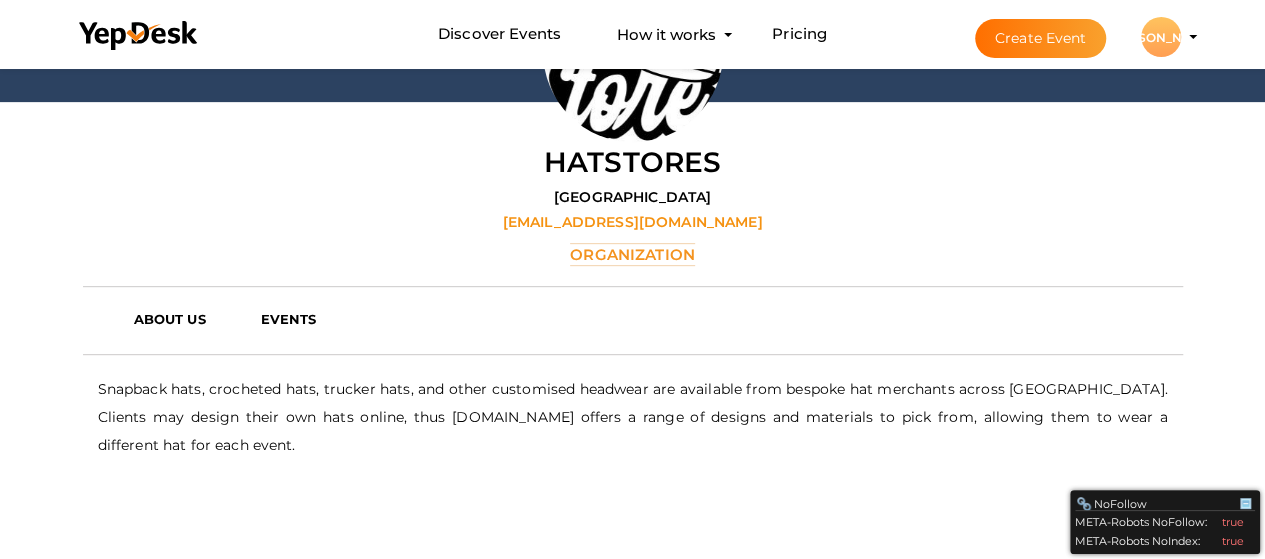 scroll, scrollTop: 364, scrollLeft: 0, axis: vertical 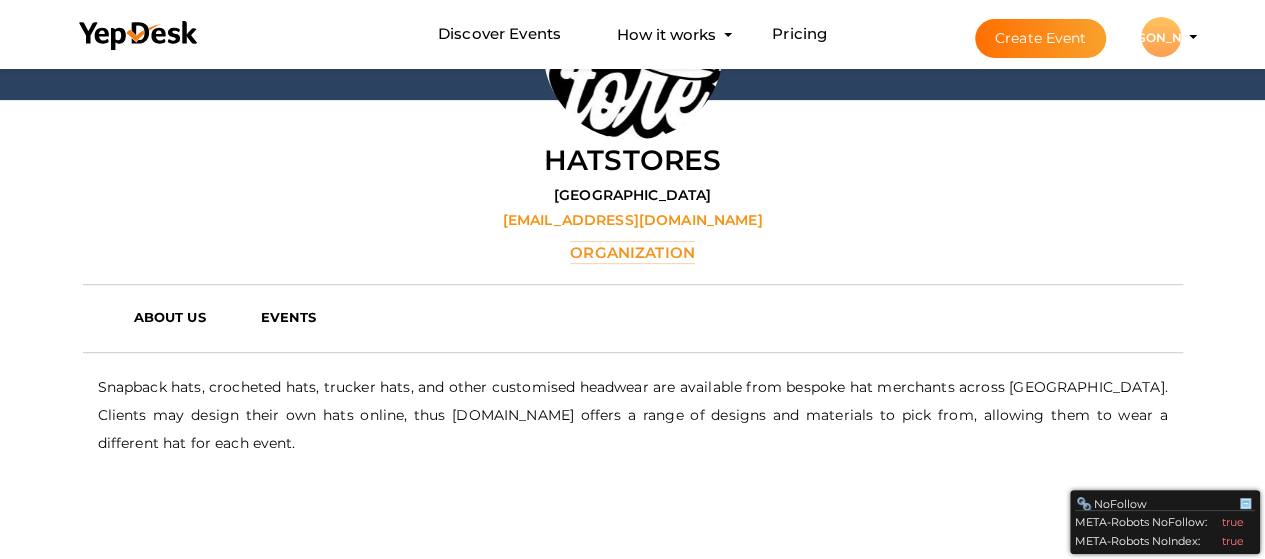 drag, startPoint x: 752, startPoint y: 255, endPoint x: 597, endPoint y: 252, distance: 155.02902 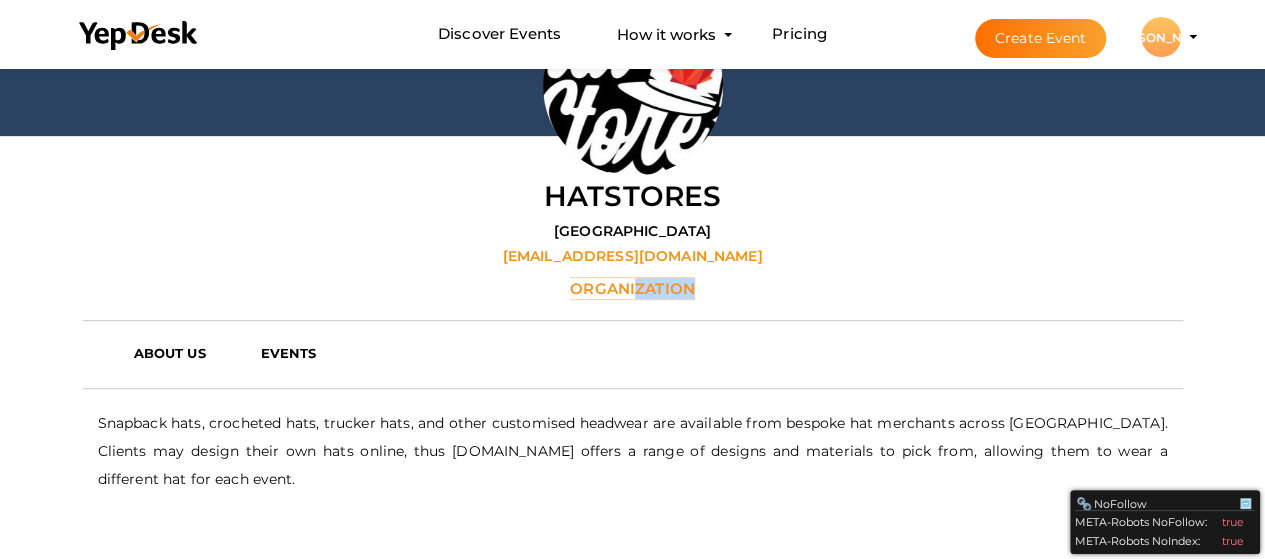 scroll, scrollTop: 164, scrollLeft: 0, axis: vertical 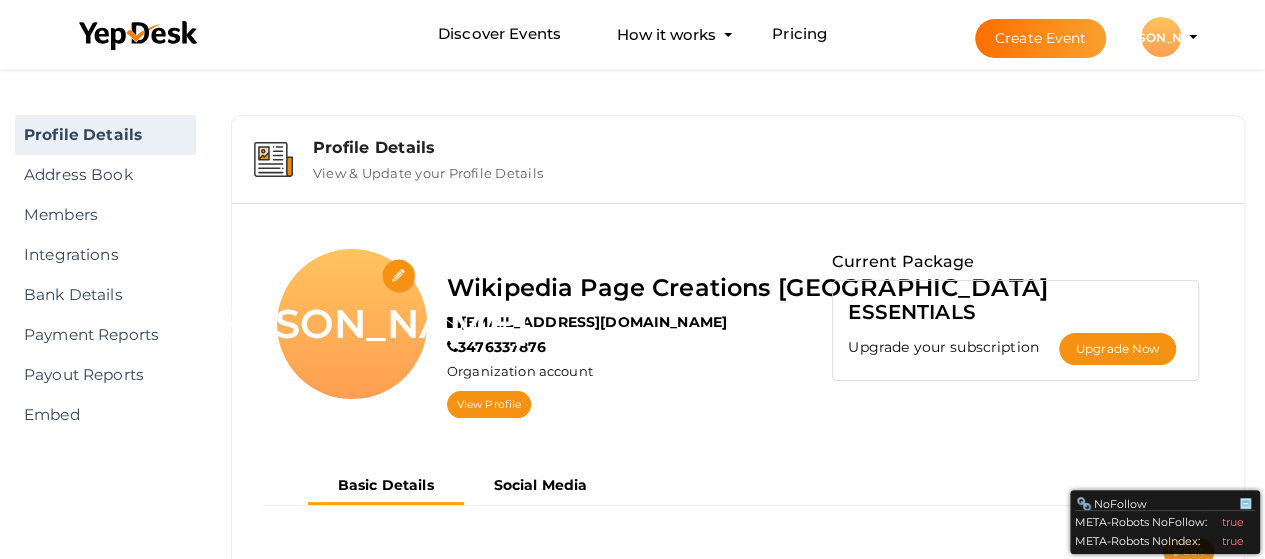 click at bounding box center [399, 276] 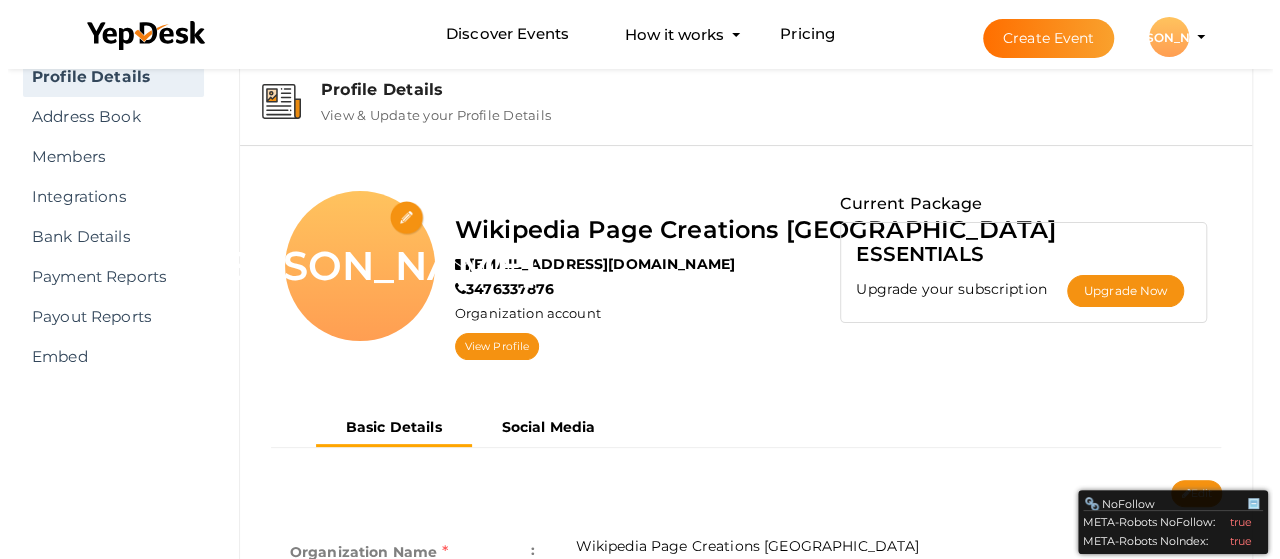 scroll, scrollTop: 100, scrollLeft: 0, axis: vertical 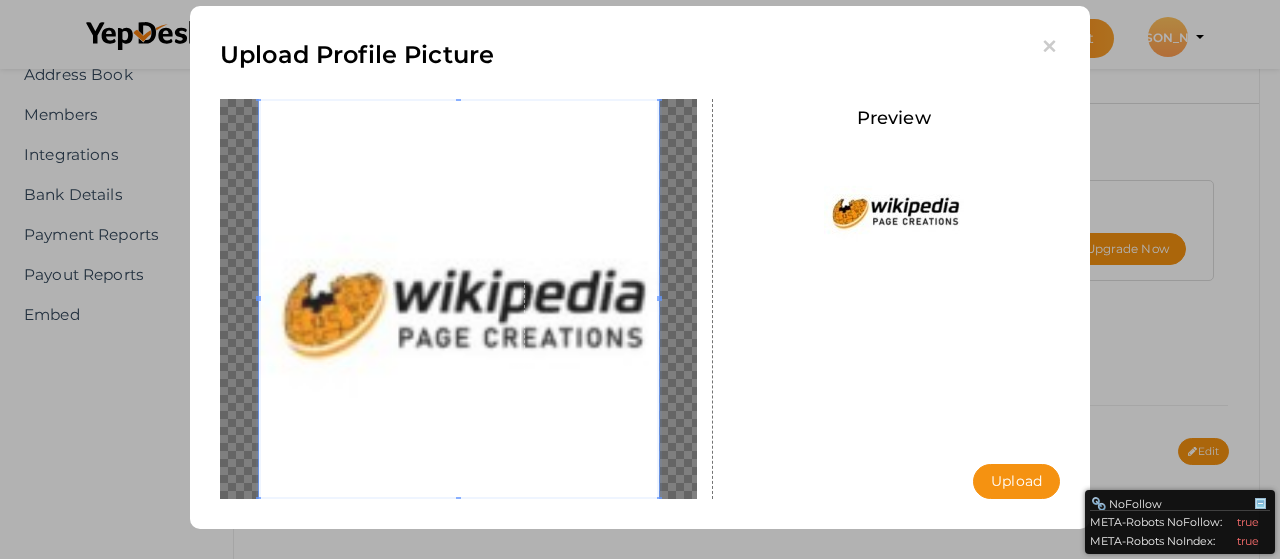 click on "Upload" at bounding box center (1016, 481) 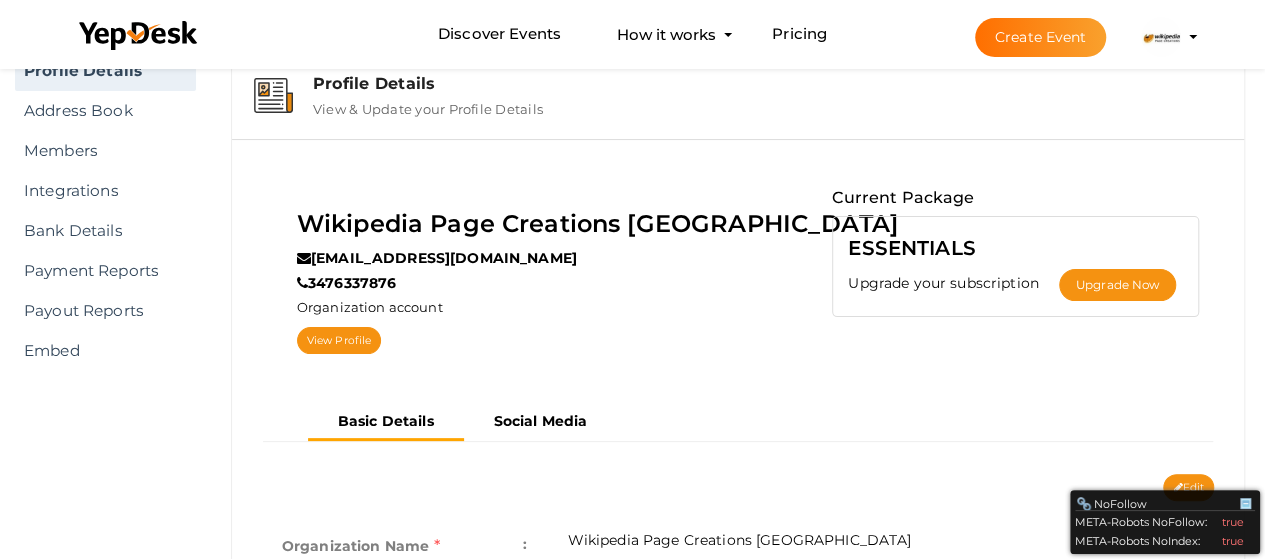 scroll, scrollTop: 64, scrollLeft: 0, axis: vertical 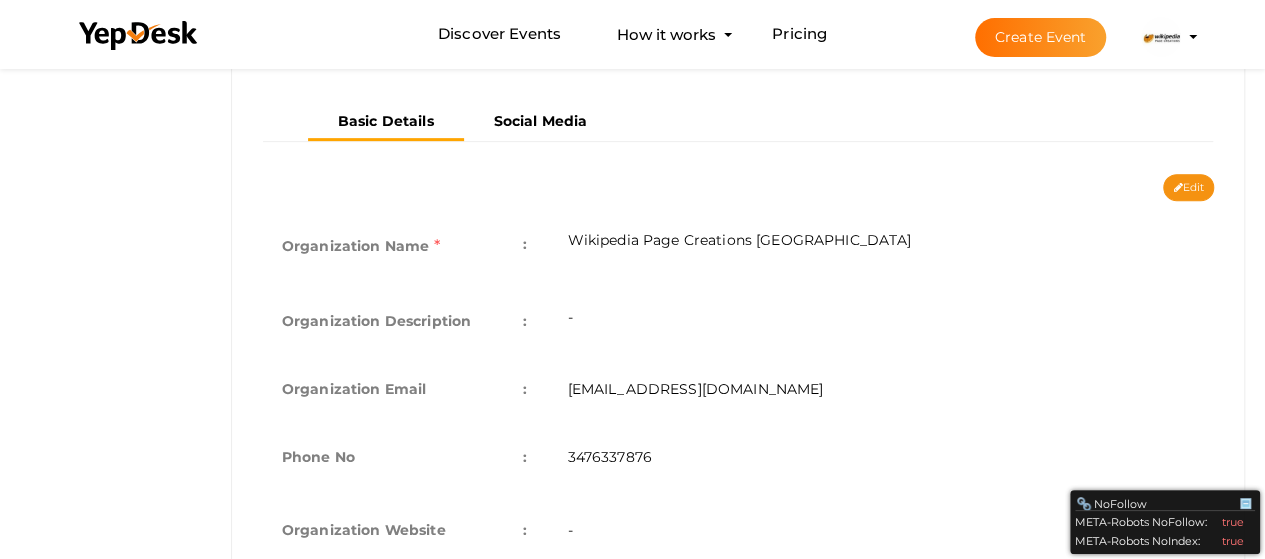 click on "-" at bounding box center [880, 321] 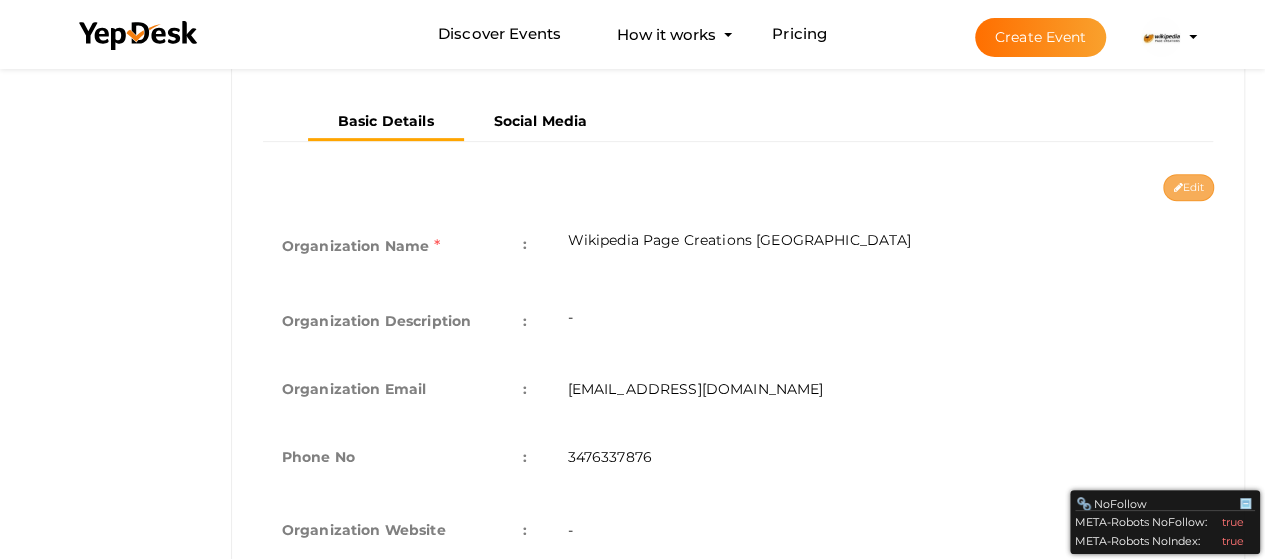 click on "Edit" at bounding box center (1188, 187) 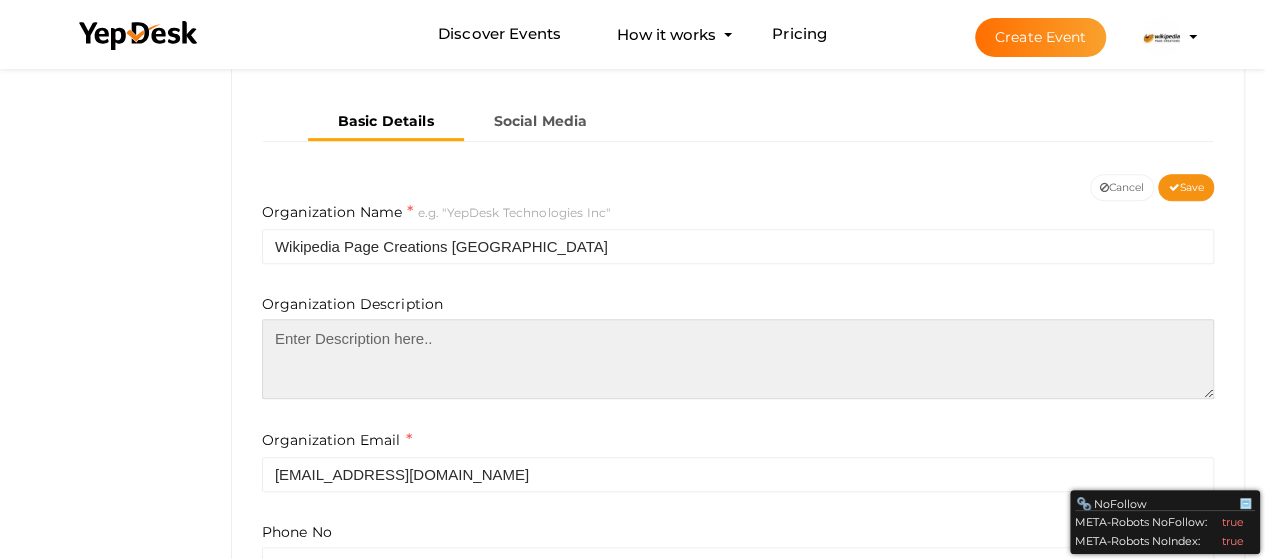 drag, startPoint x: 365, startPoint y: 319, endPoint x: 396, endPoint y: 341, distance: 38.013157 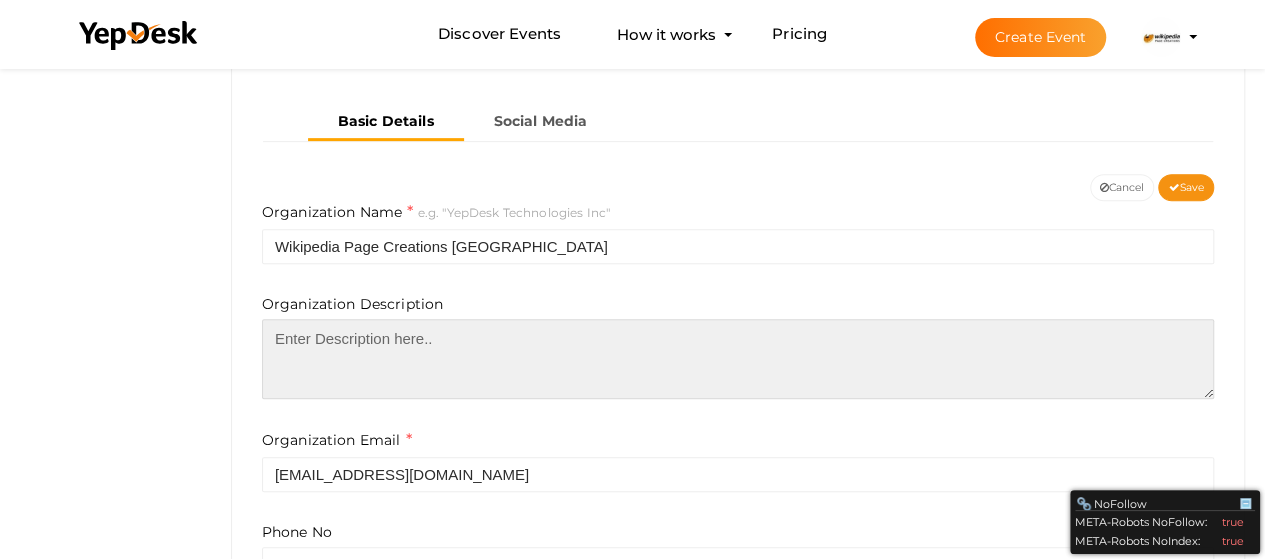click at bounding box center (738, 359) 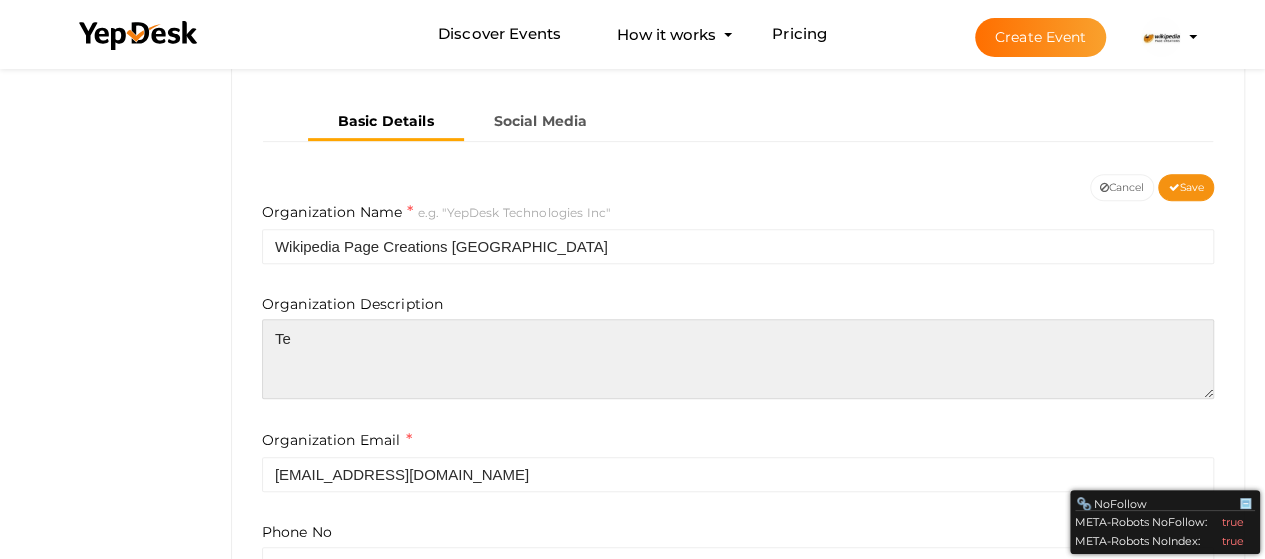 type on "T" 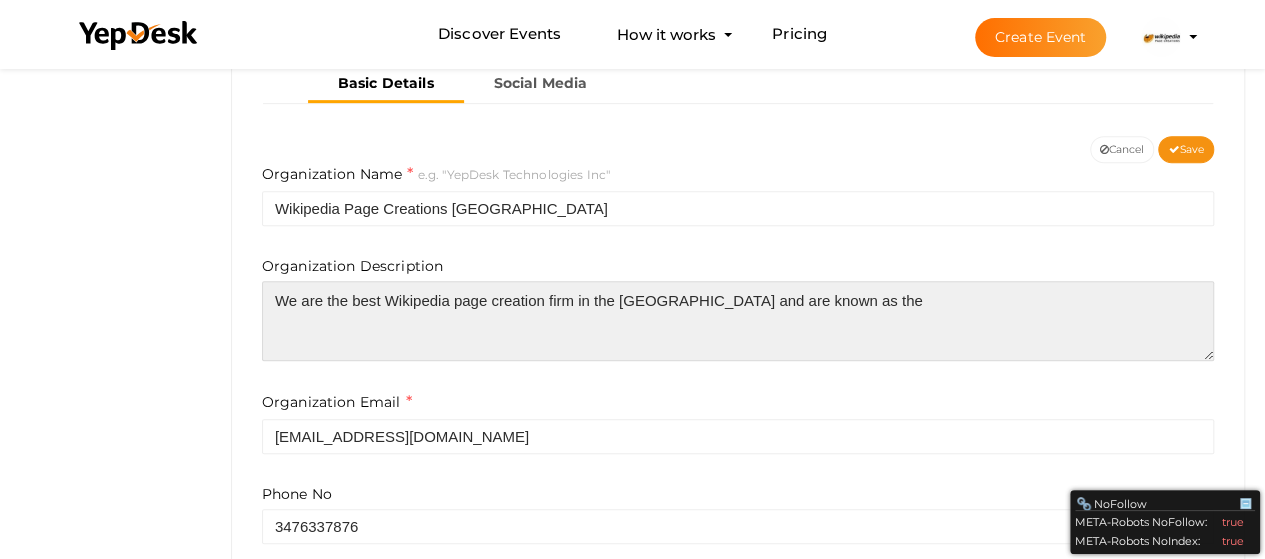 scroll, scrollTop: 430, scrollLeft: 0, axis: vertical 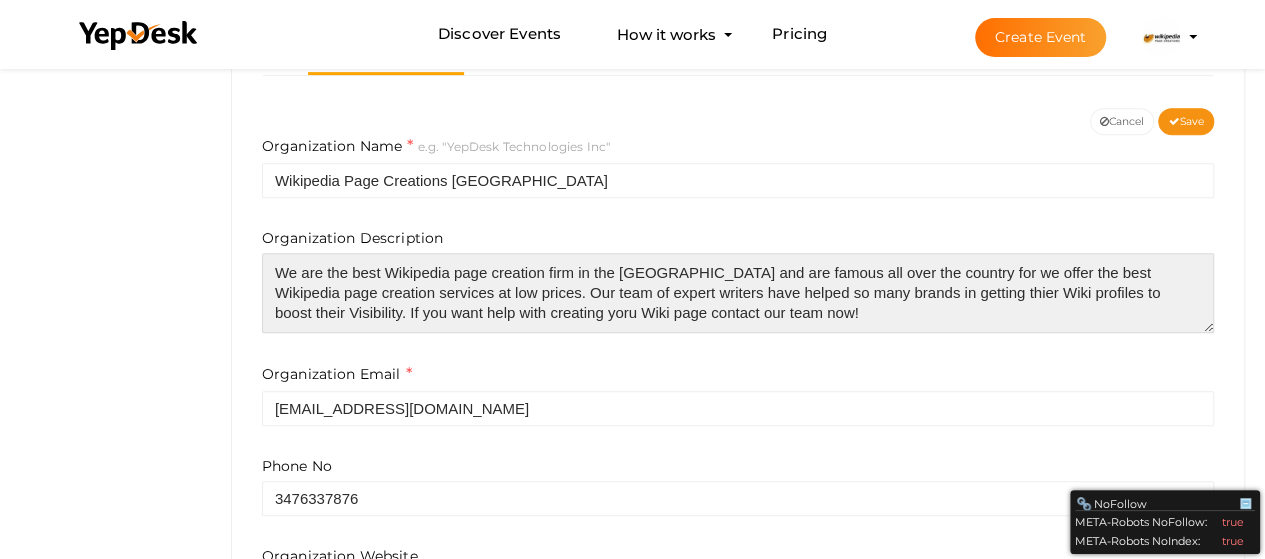 click on "Replace with" at bounding box center (0, 0) 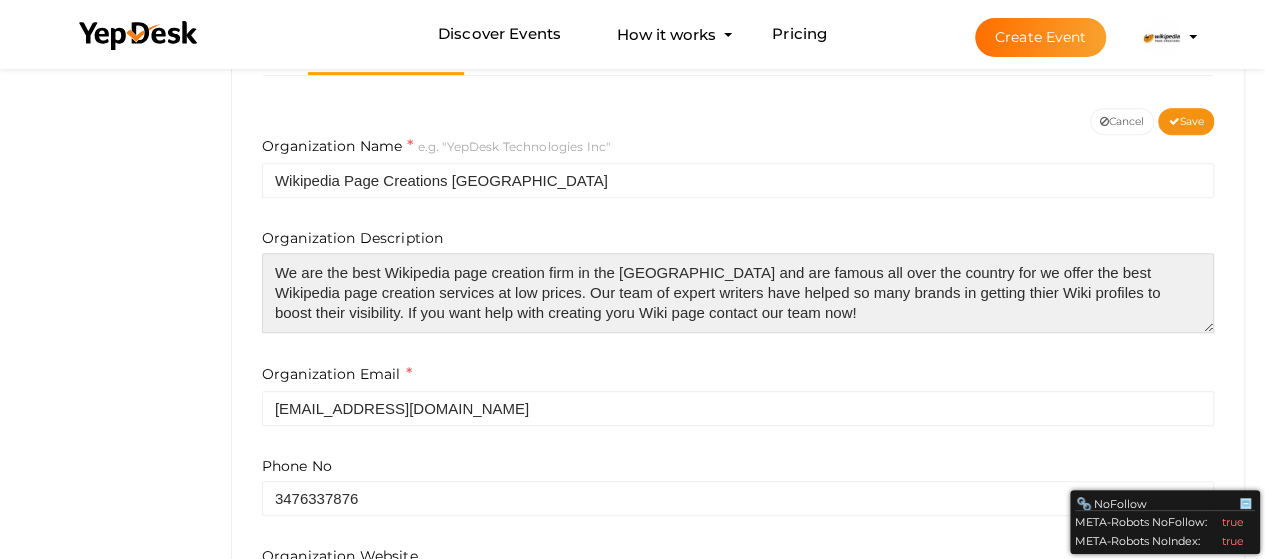click on "Correct the spelling error their" at bounding box center (0, 0) 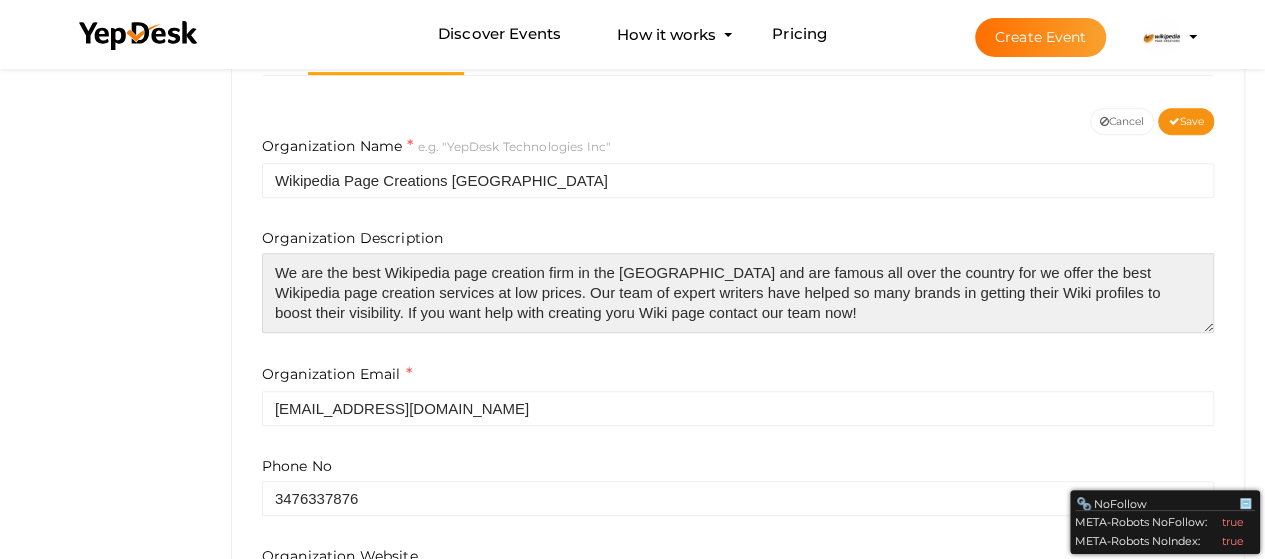 click on "Fix the preposition because" at bounding box center [0, 0] 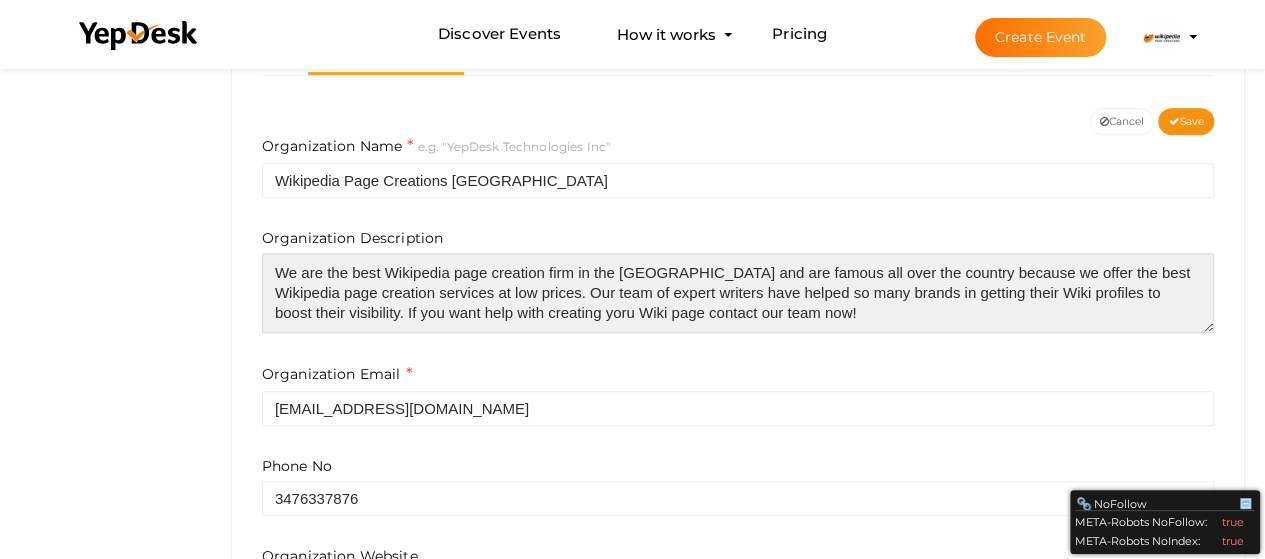click on "2" at bounding box center [0, 0] 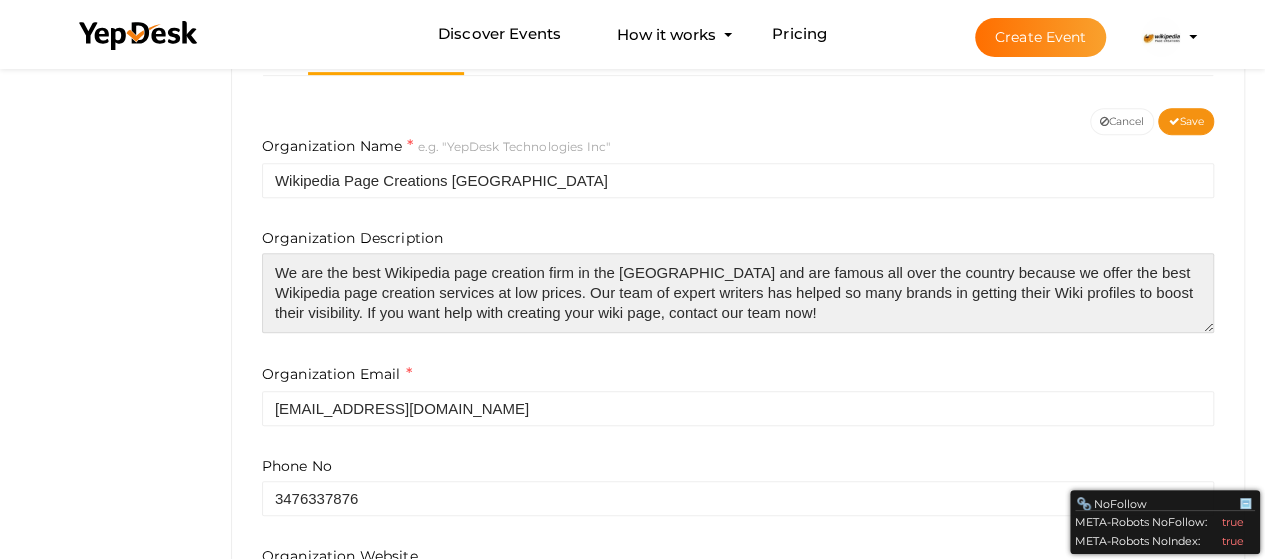click on "We are the best Wikipedia page creation firm in the [GEOGRAPHIC_DATA] and are famous all over the country because we offer the best Wikipedia page creation services at low prices. Our team of expert writers has helped so many brands in getting their Wiki profiles to boost their visibility. If you want help with creating your wiki page, contact our team now!" at bounding box center [738, 293] 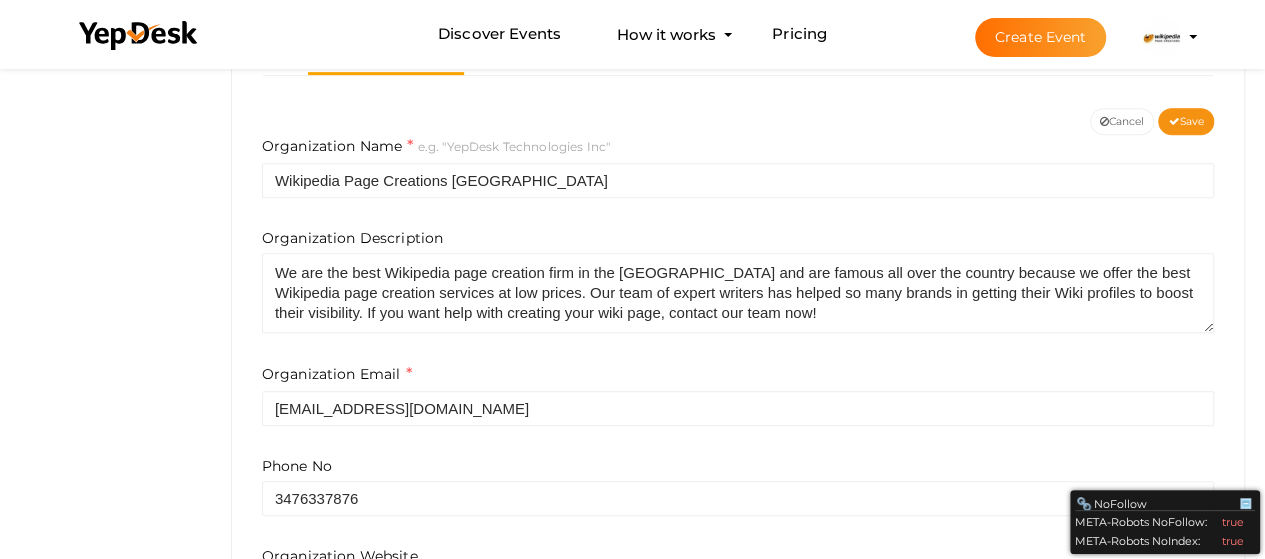 click on "Organization Name
e.g. "YepDesk Technologies Inc"
Wikipedia Page Creations [GEOGRAPHIC_DATA]
Organization Description
We are the best Wikipedia page creation firm in the [GEOGRAPHIC_DATA] and are famous all over the country because we offer the best Wikipedia page creation services at low prices. Our team of expert writers has helped so many brands in getting their Wiki profiles to boost their visibility. If you want help with creating your wiki page, contact our team now!
Organization Email
[EMAIL_ADDRESS][DOMAIN_NAME]" at bounding box center [738, 280] 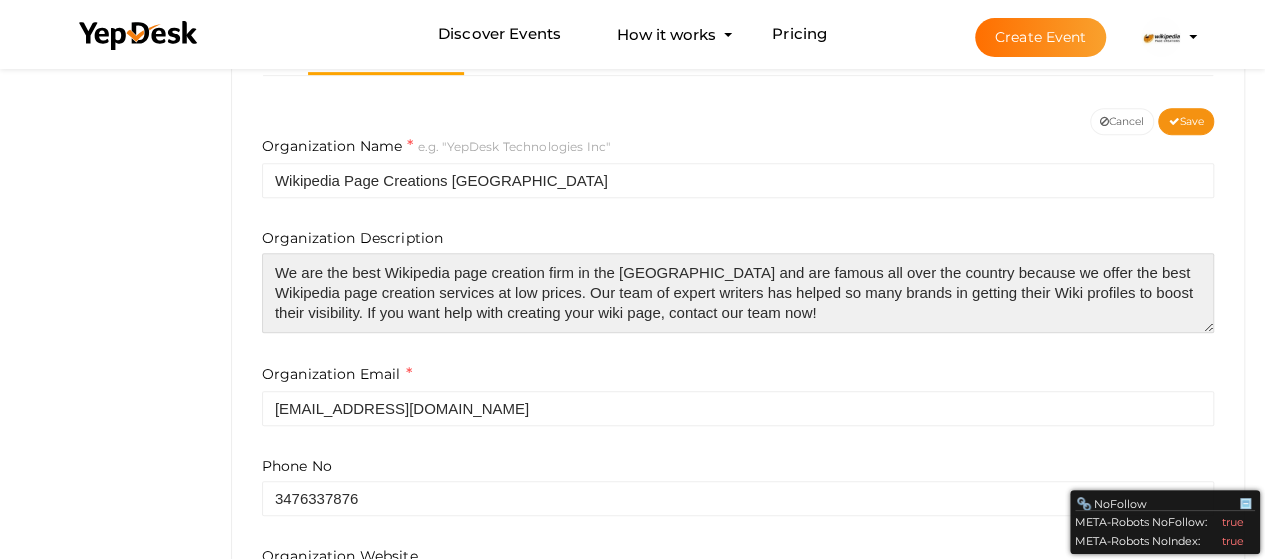 click on "We are the best Wikipedia page creation firm in the [GEOGRAPHIC_DATA] and are famous all over the country because we offer the best Wikipedia page creation services at low prices. Our team of expert writers has helped so many brands in getting their Wiki profiles to boost their visibility. If you want help with creating your wiki page, contact our team now!" at bounding box center (738, 293) 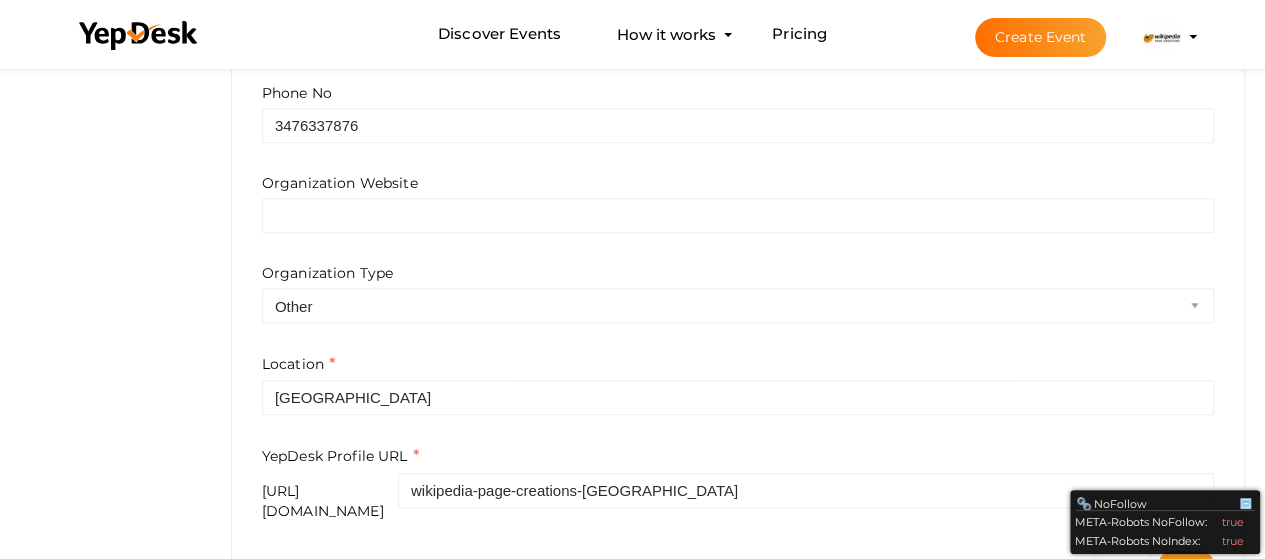 scroll, scrollTop: 861, scrollLeft: 0, axis: vertical 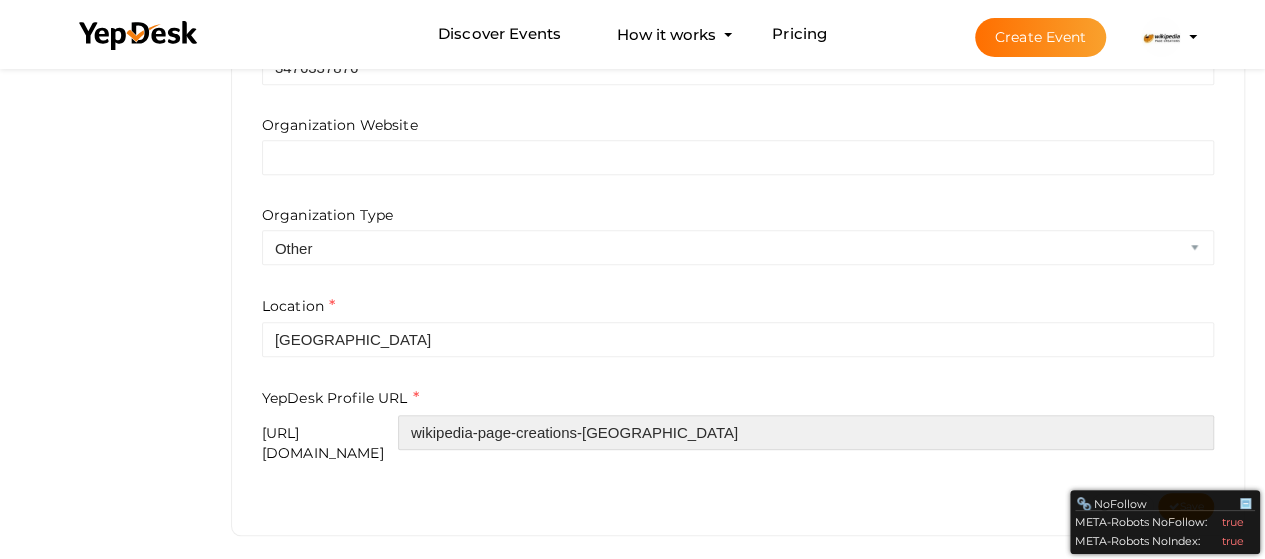 click on "wikipedia-page-creations-[GEOGRAPHIC_DATA]" at bounding box center [806, 432] 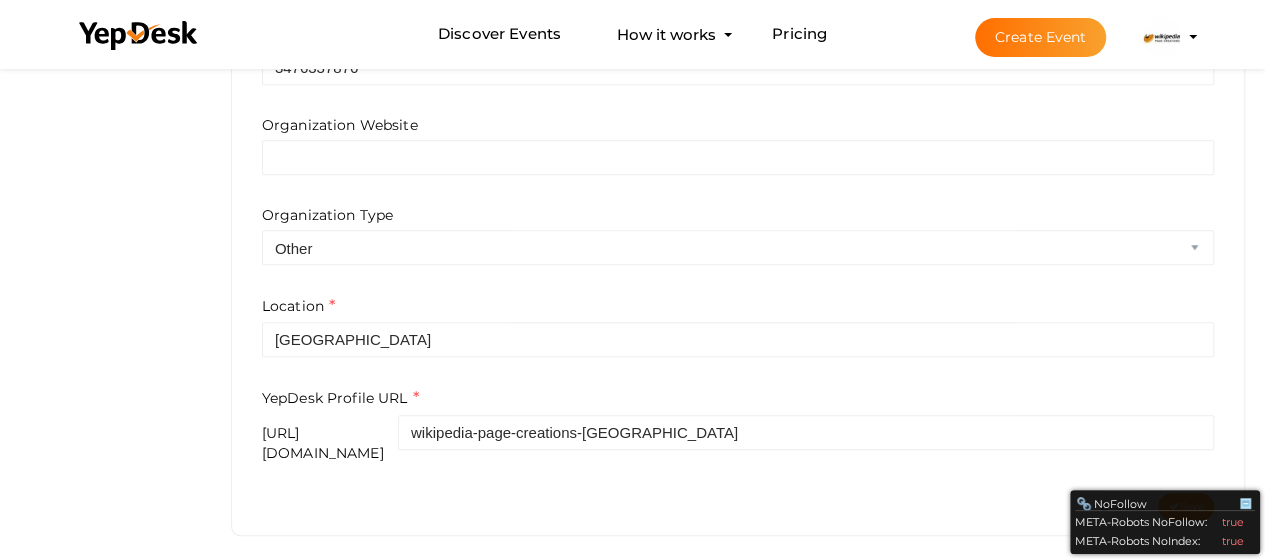 click on "Save" at bounding box center (1186, 506) 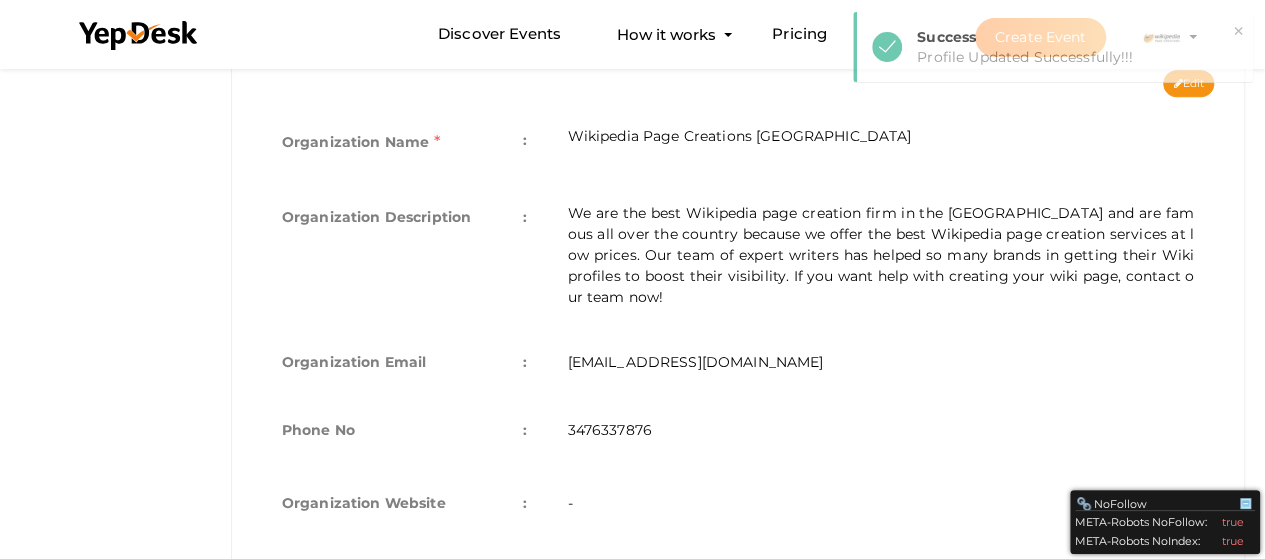 scroll, scrollTop: 330, scrollLeft: 0, axis: vertical 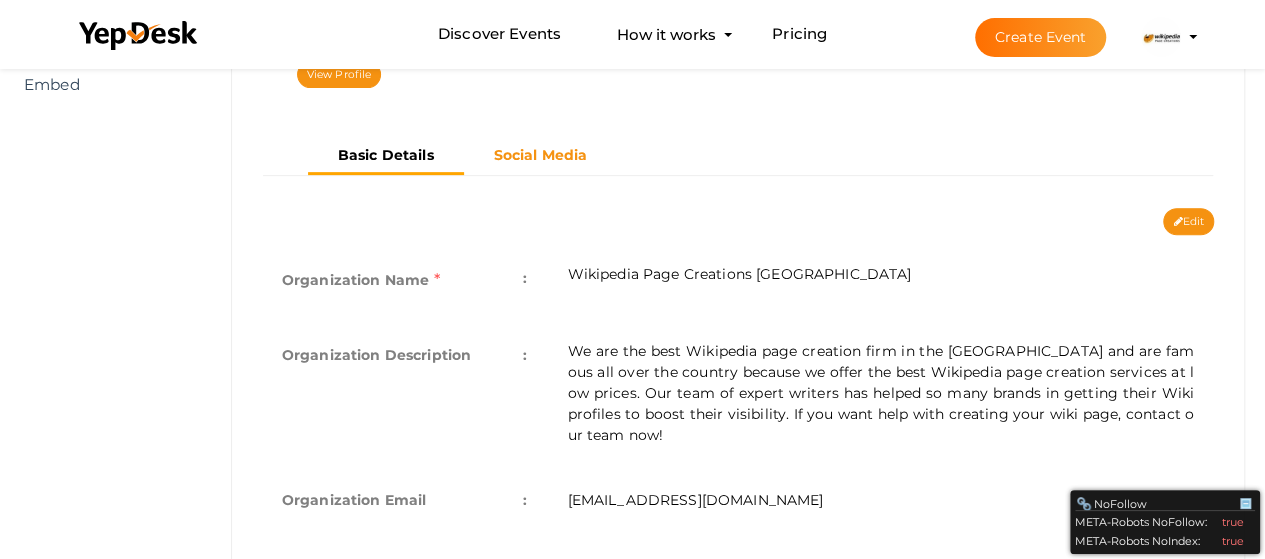 click on "Social Media" at bounding box center [541, 155] 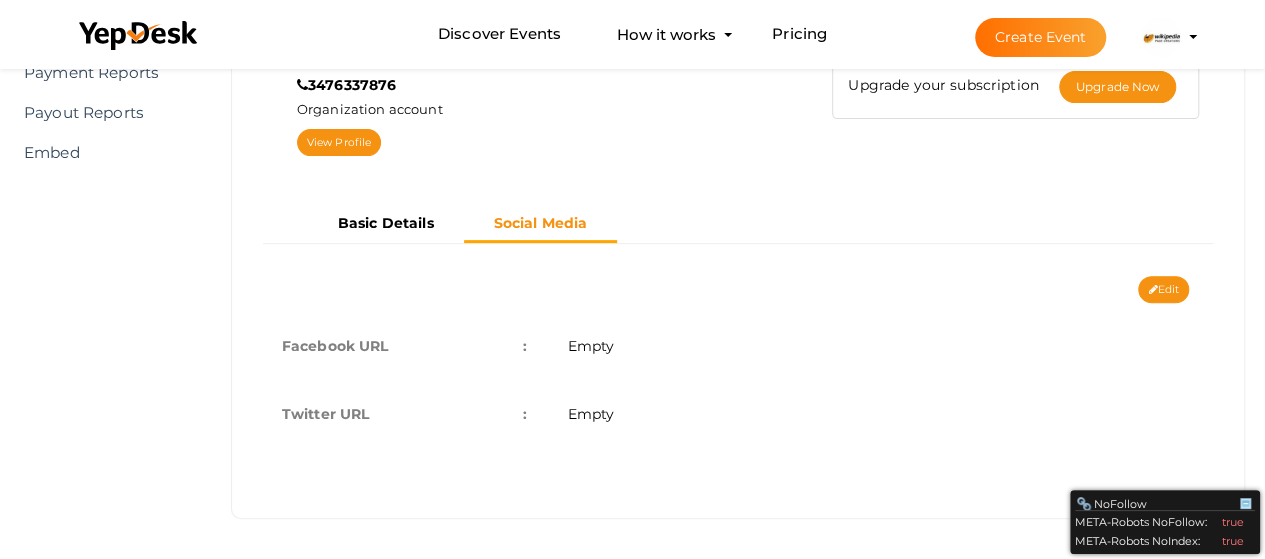 scroll, scrollTop: 260, scrollLeft: 0, axis: vertical 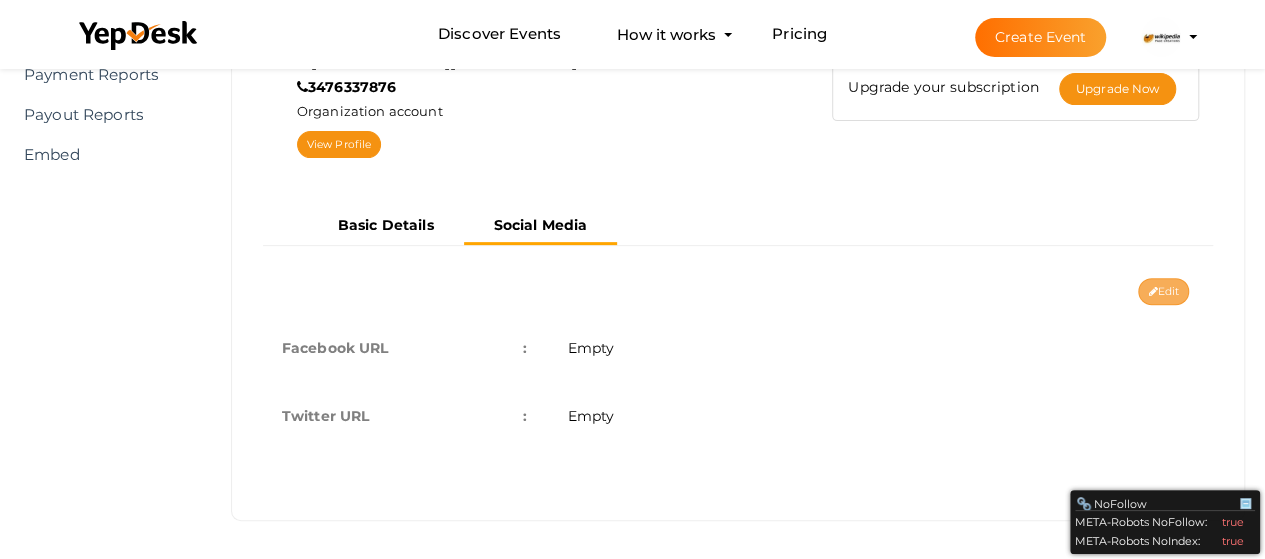 click on "Edit" at bounding box center (1163, 291) 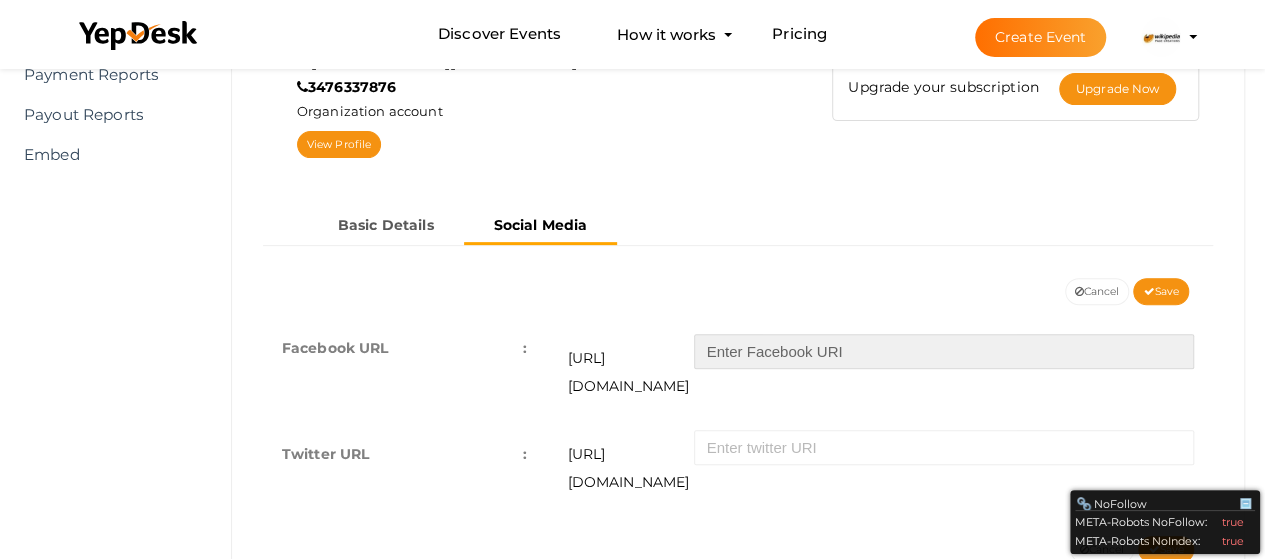 click at bounding box center (944, 351) 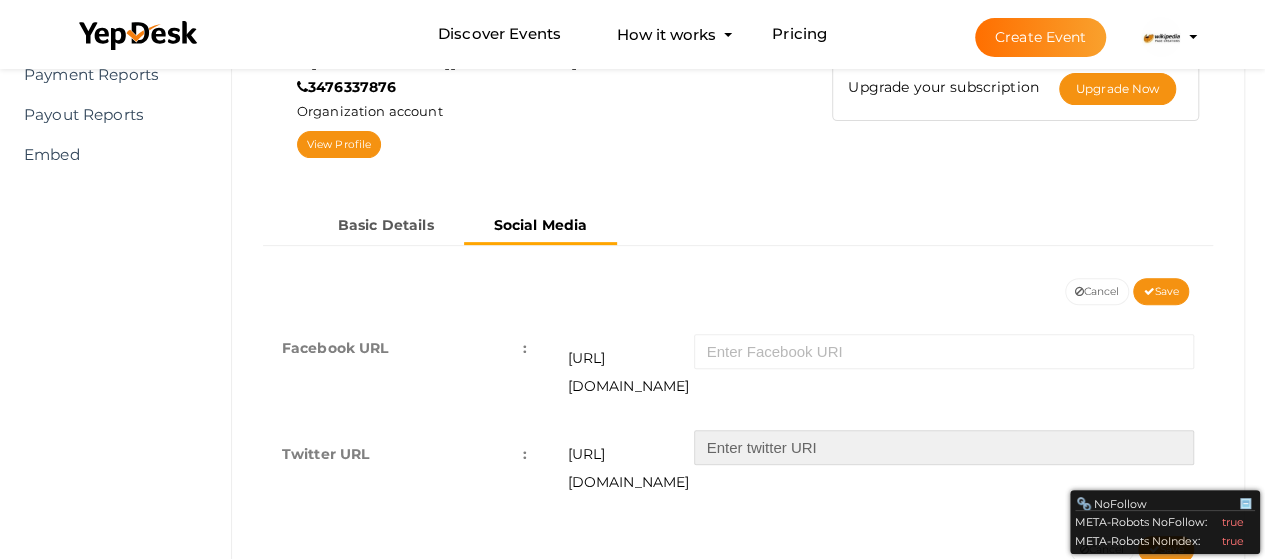 drag, startPoint x: 732, startPoint y: 423, endPoint x: 715, endPoint y: 423, distance: 17 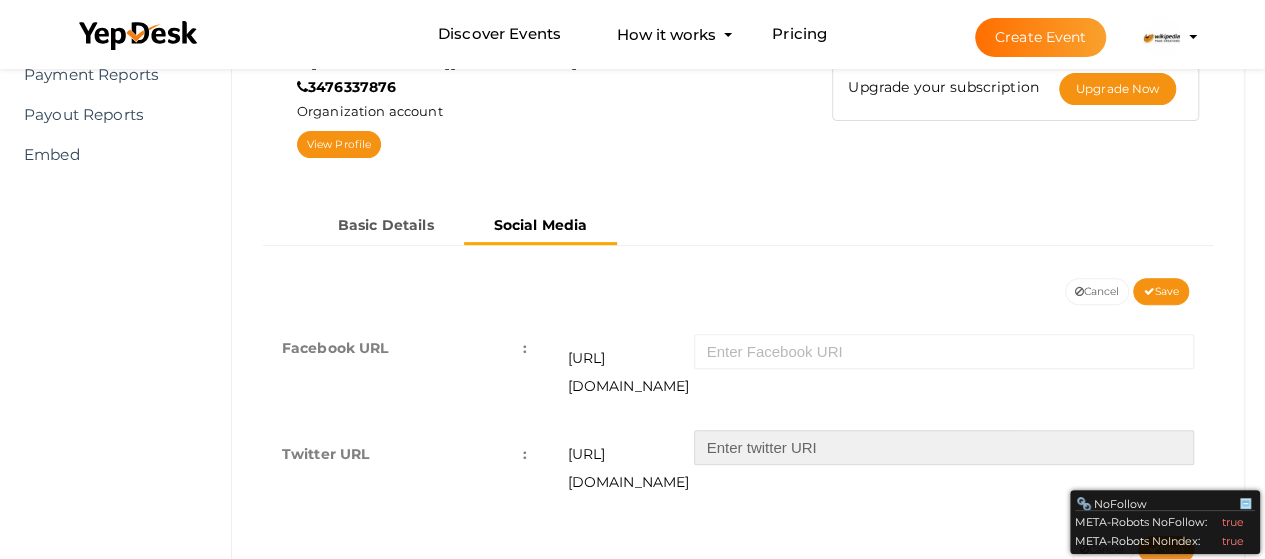click at bounding box center [944, 447] 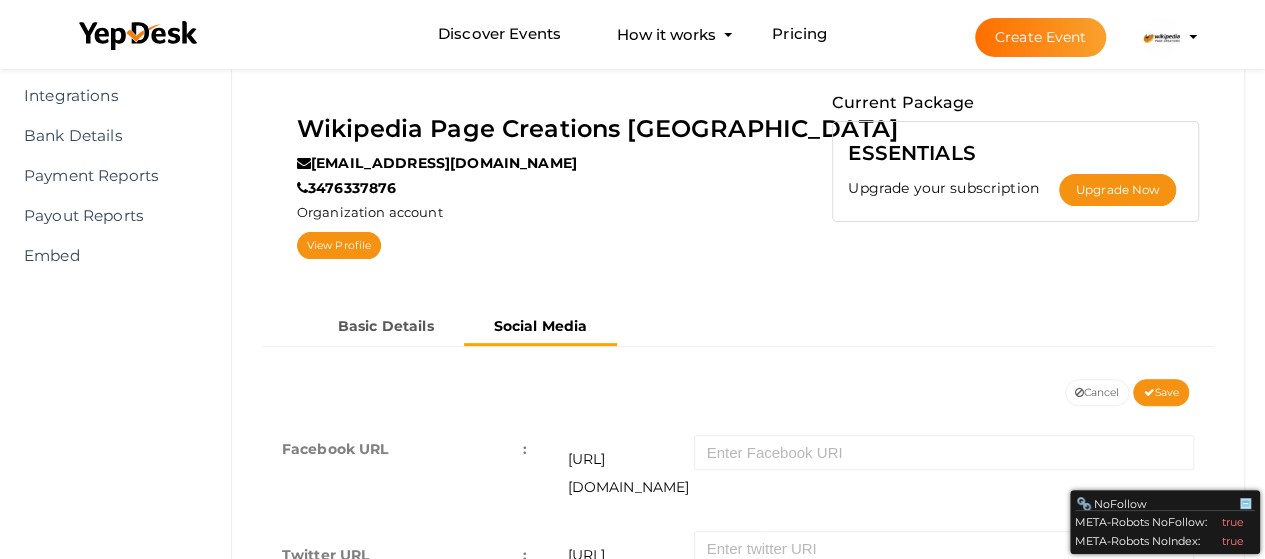 scroll, scrollTop: 200, scrollLeft: 0, axis: vertical 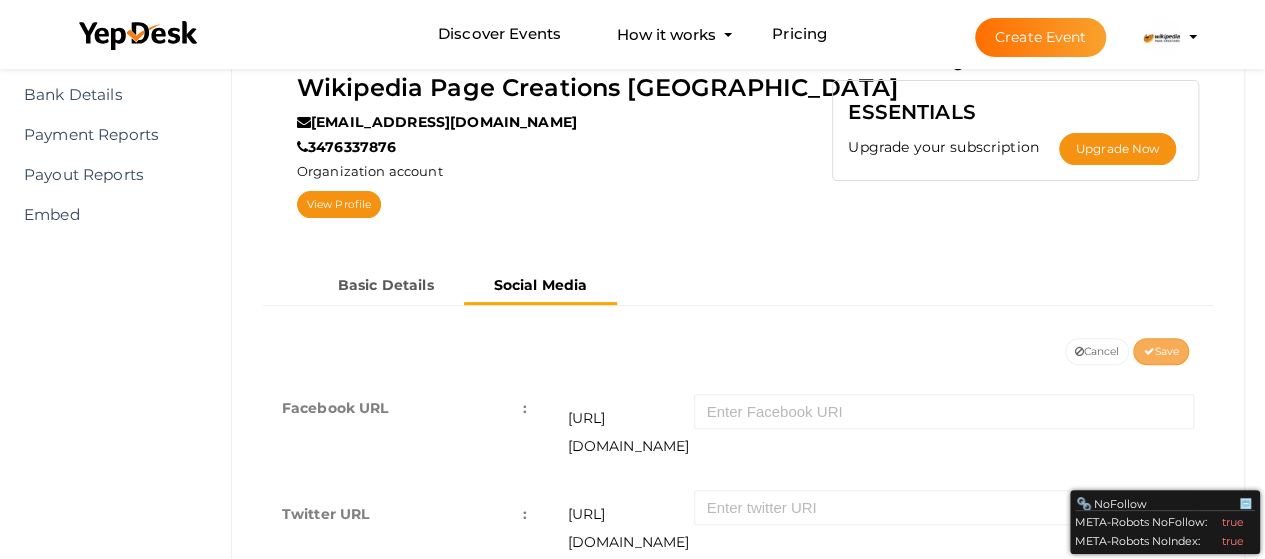 click on "Save" at bounding box center (1161, 351) 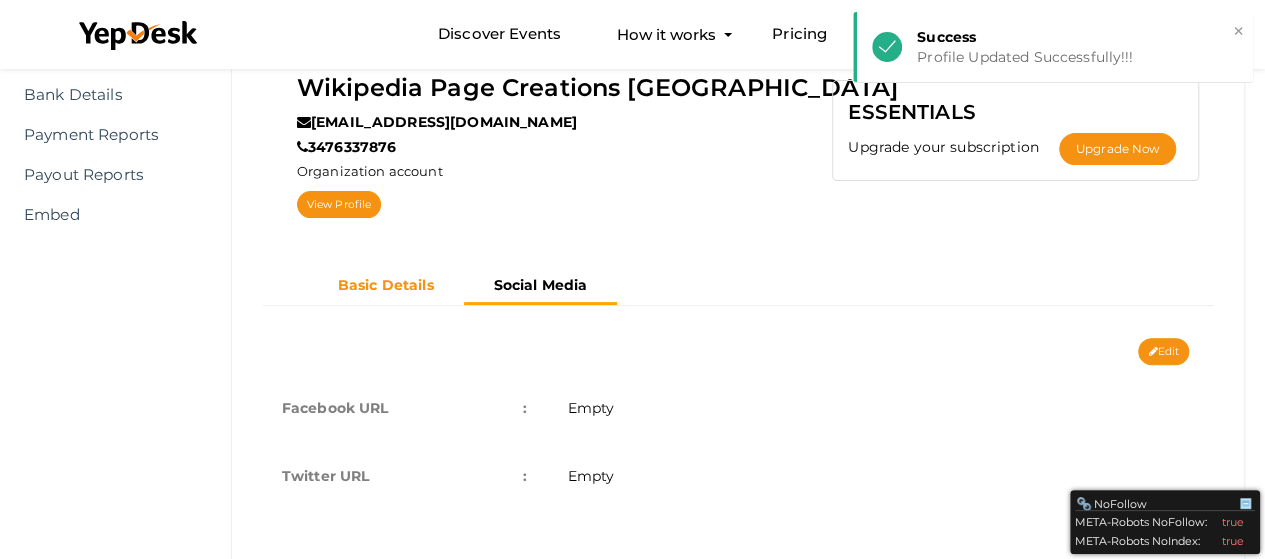 click on "Basic Details" at bounding box center [386, 285] 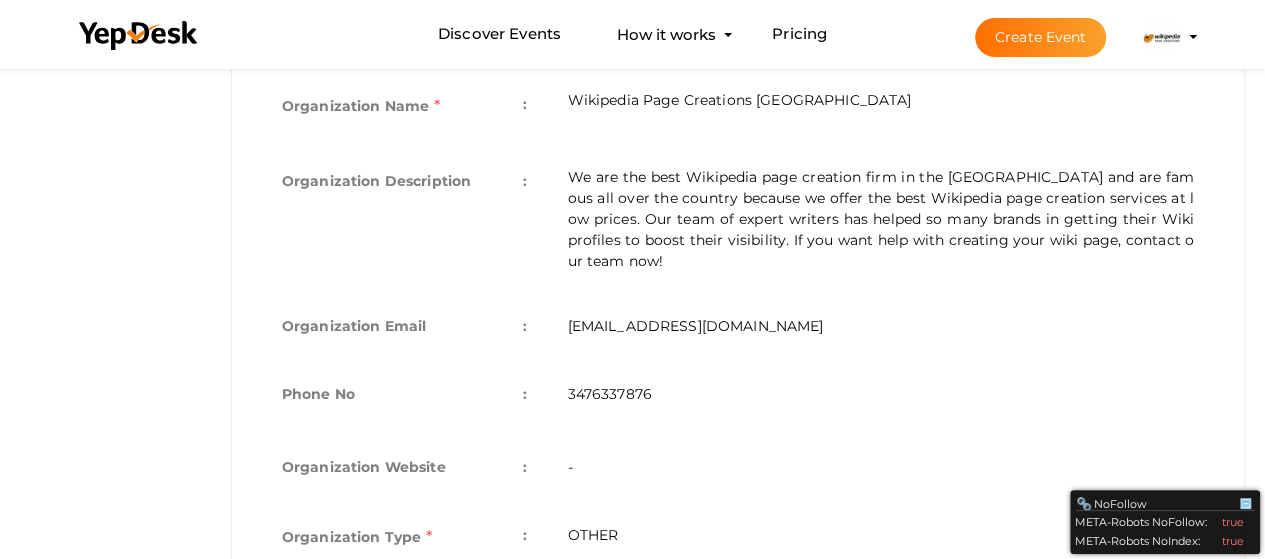 scroll, scrollTop: 400, scrollLeft: 0, axis: vertical 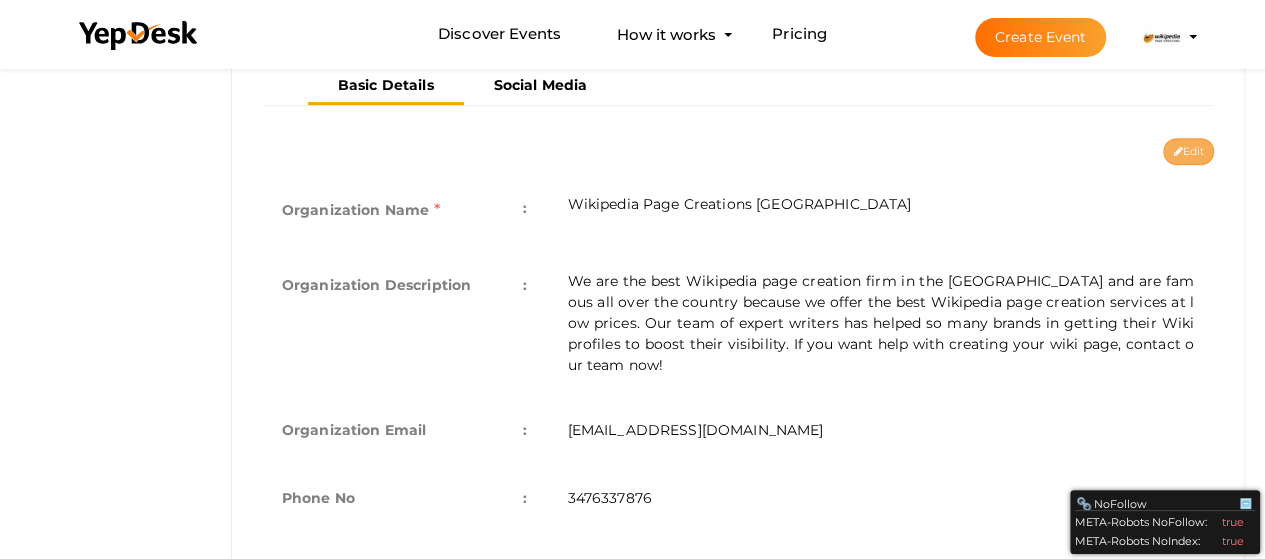 click on "Edit" at bounding box center (1188, 151) 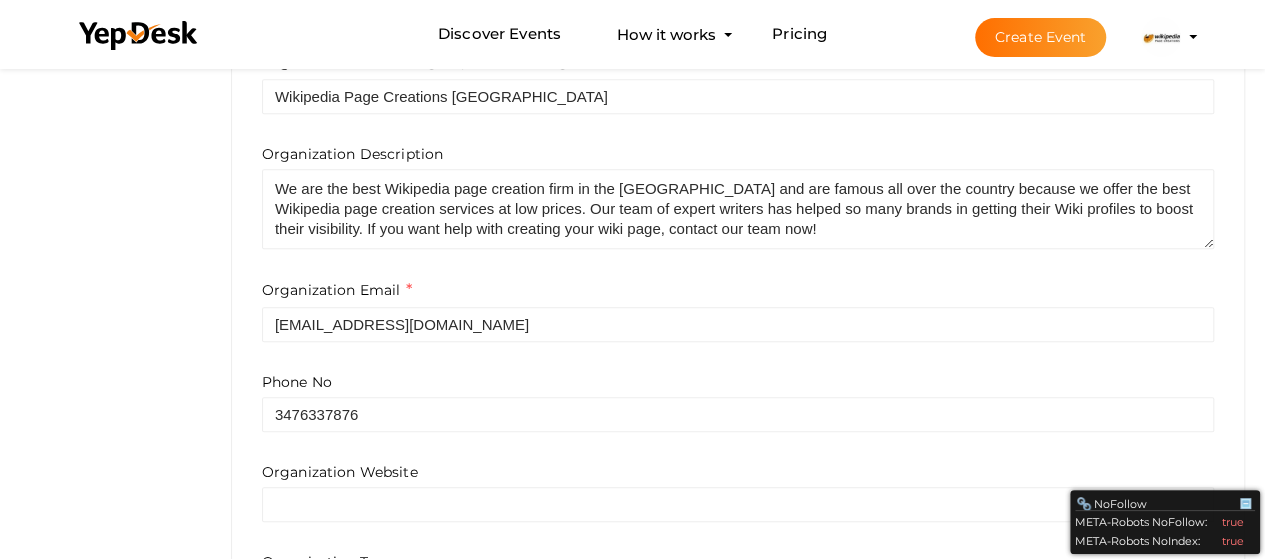 scroll, scrollTop: 700, scrollLeft: 0, axis: vertical 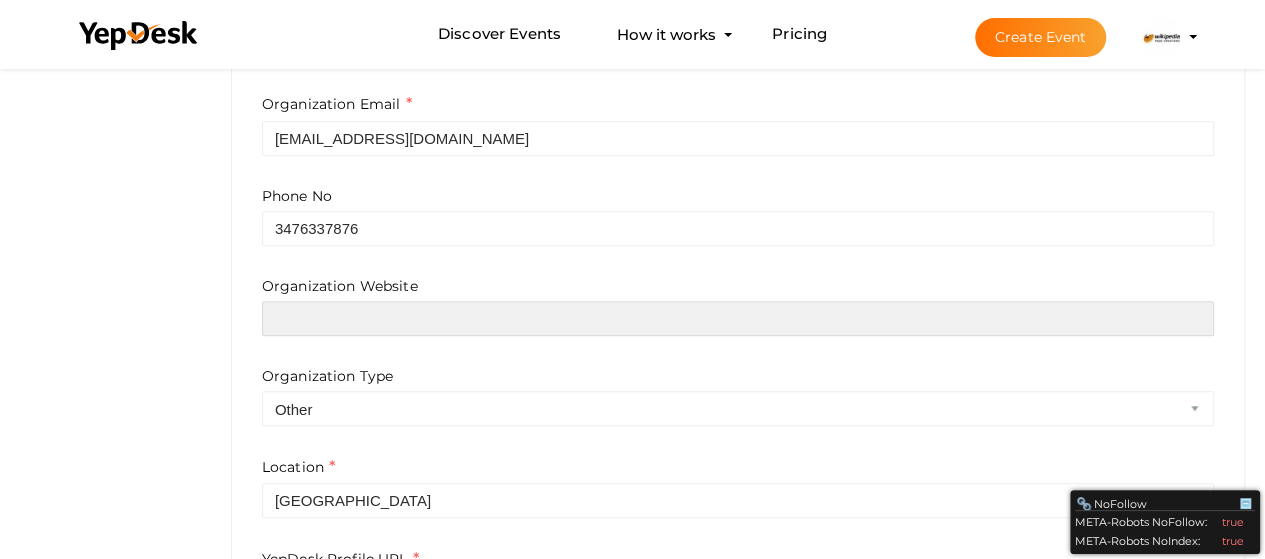 click at bounding box center [738, 318] 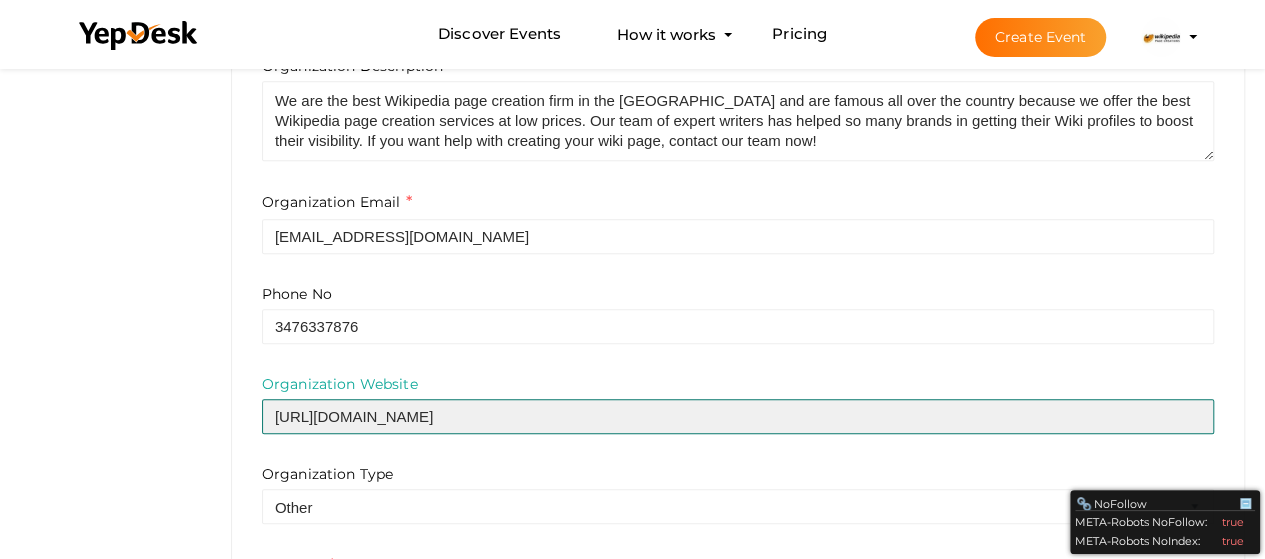 scroll, scrollTop: 461, scrollLeft: 0, axis: vertical 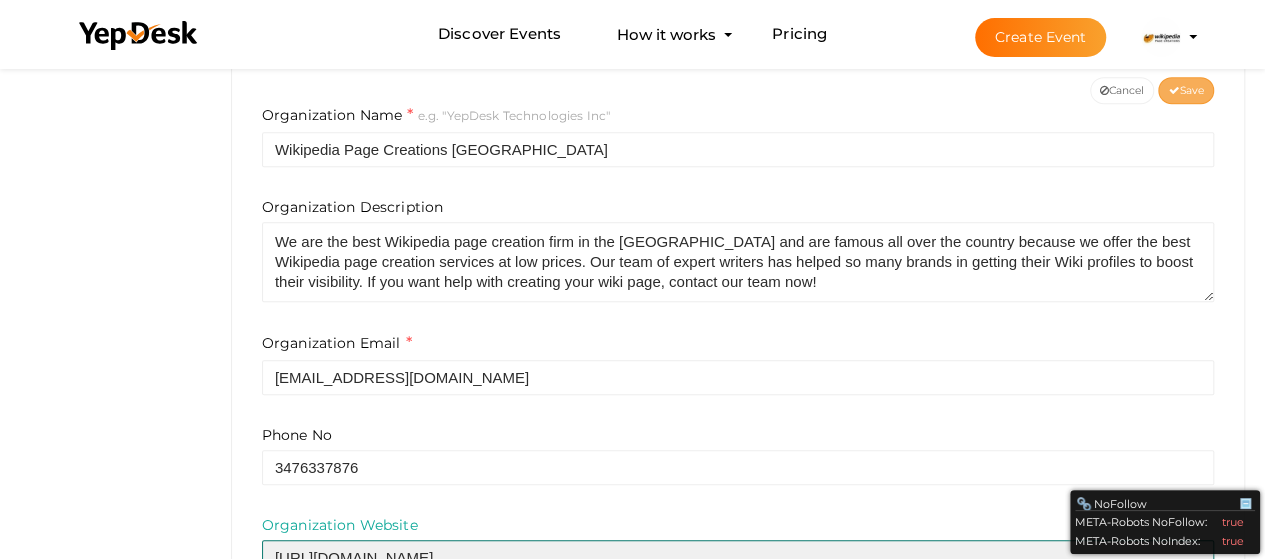 type on "[URL][DOMAIN_NAME]" 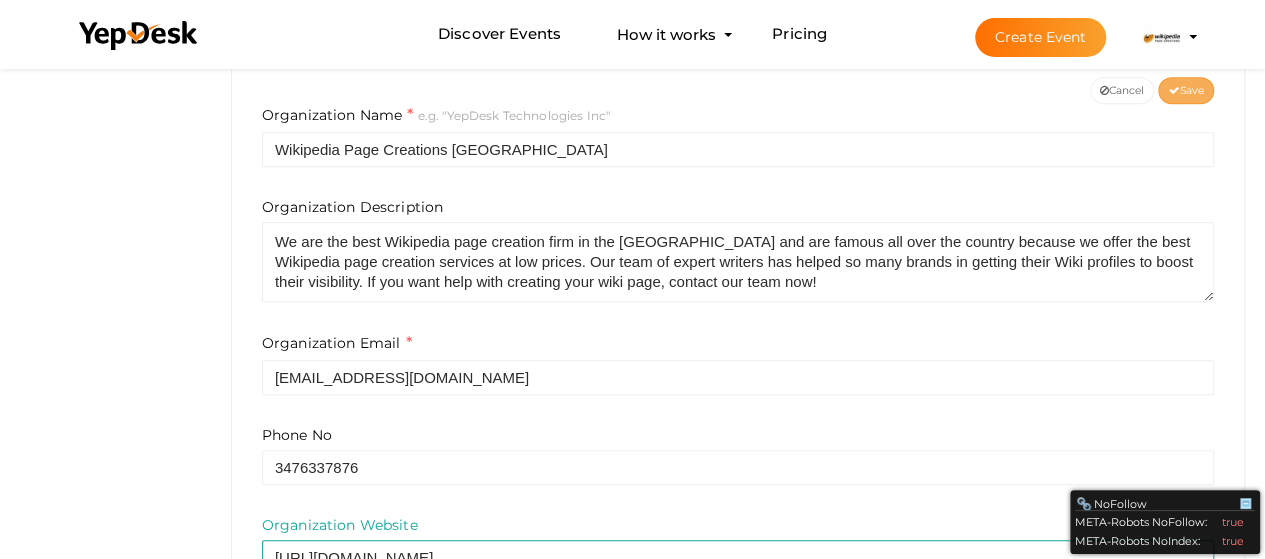 click on "Save" at bounding box center (1186, 90) 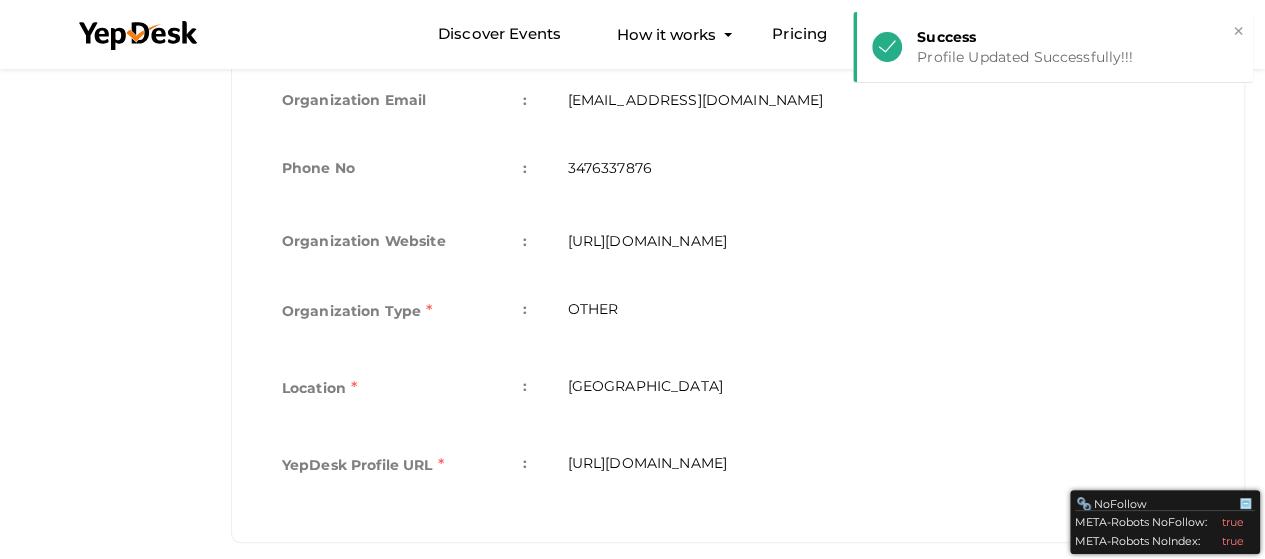 scroll, scrollTop: 30, scrollLeft: 0, axis: vertical 